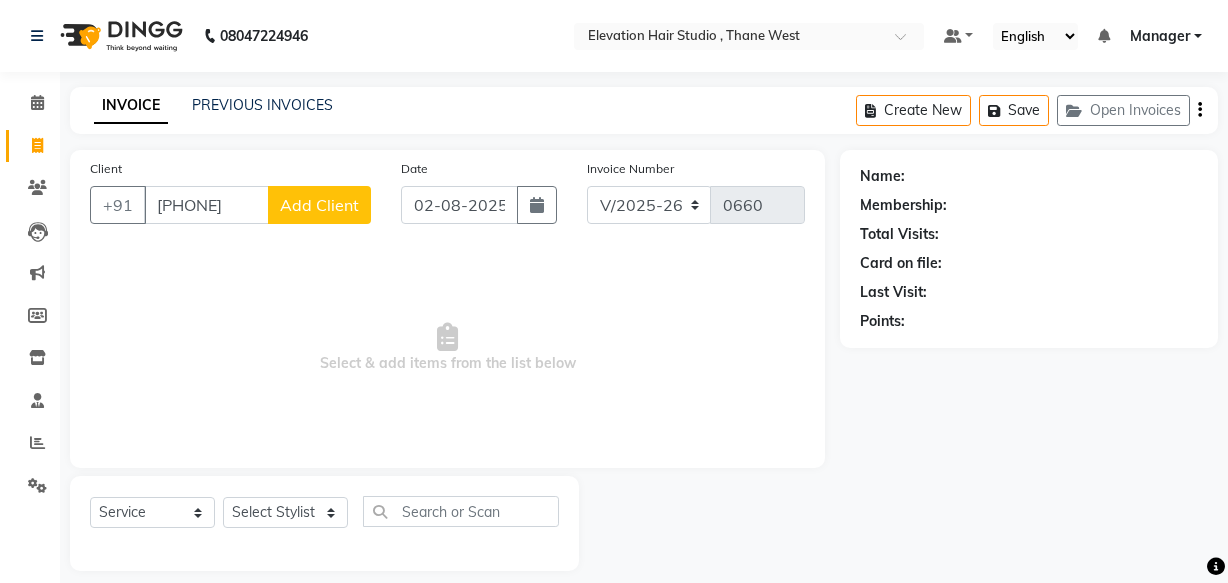select on "6886" 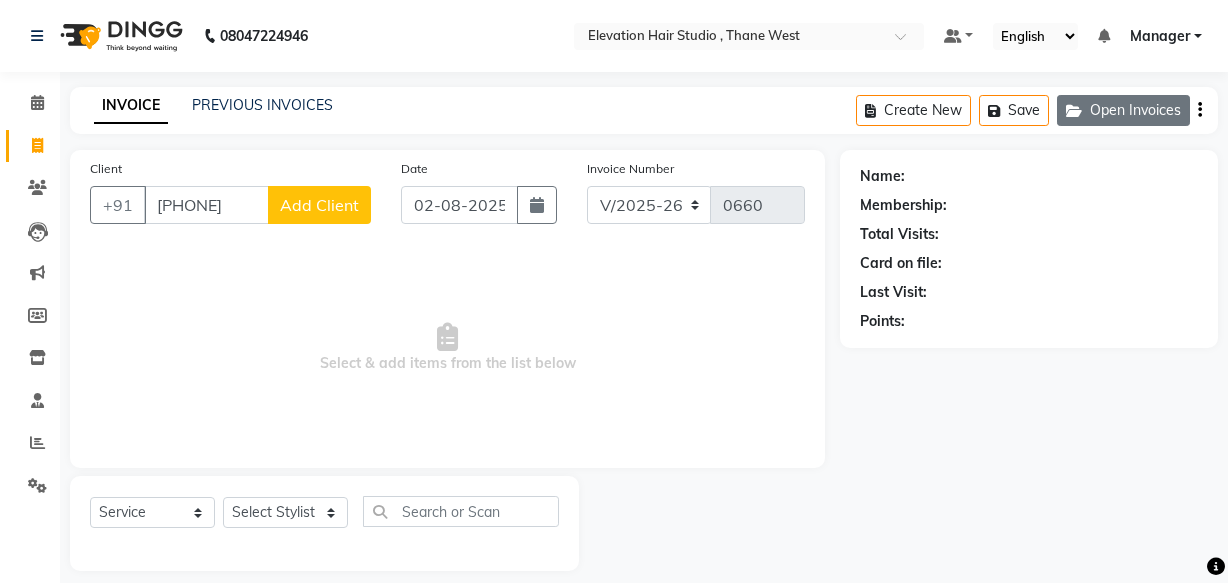 scroll, scrollTop: 0, scrollLeft: 0, axis: both 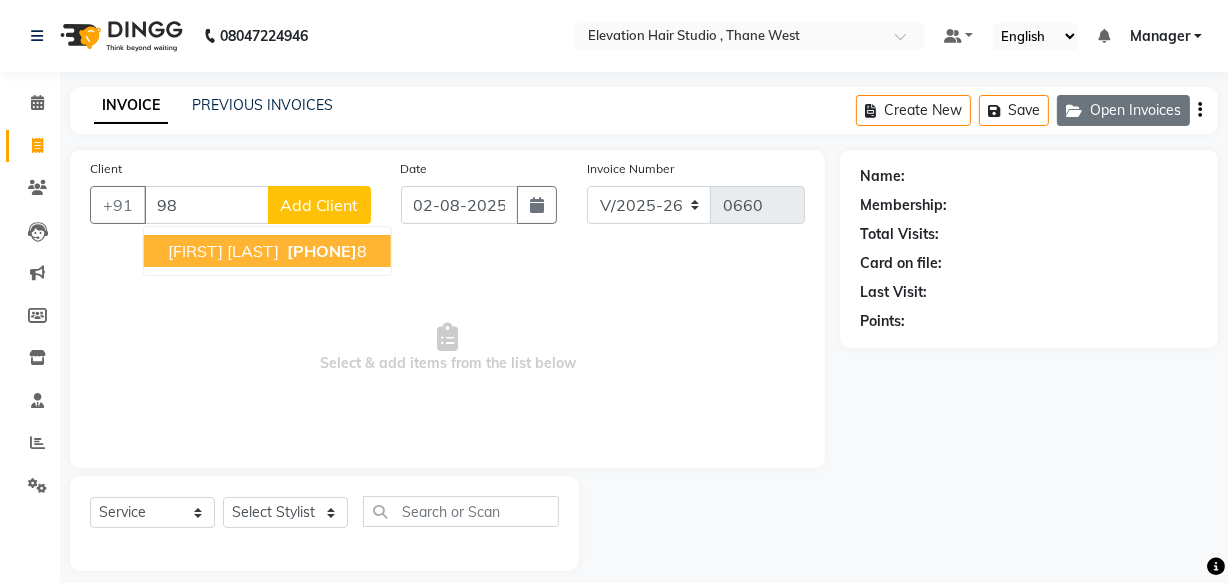 type on "9" 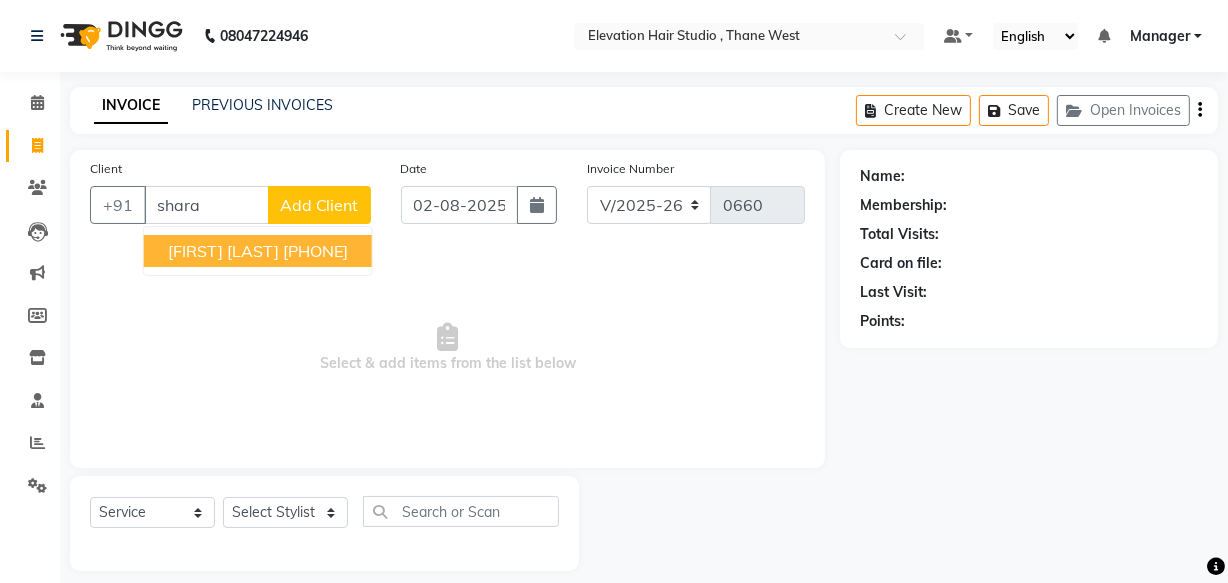 click on "[PHONE]" at bounding box center [315, 251] 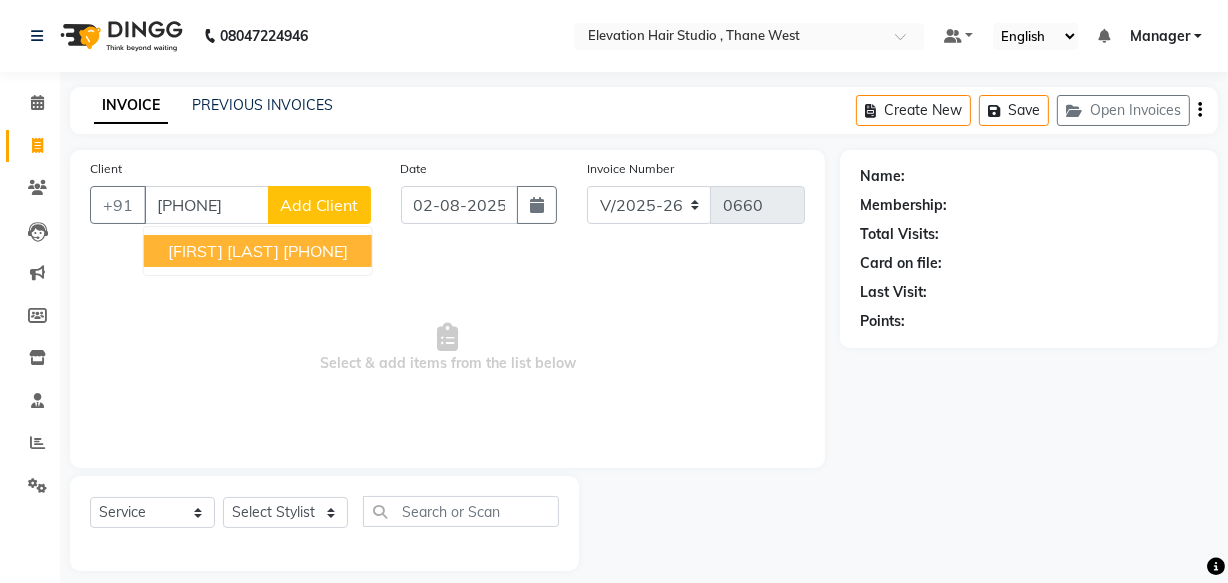type on "[PHONE]" 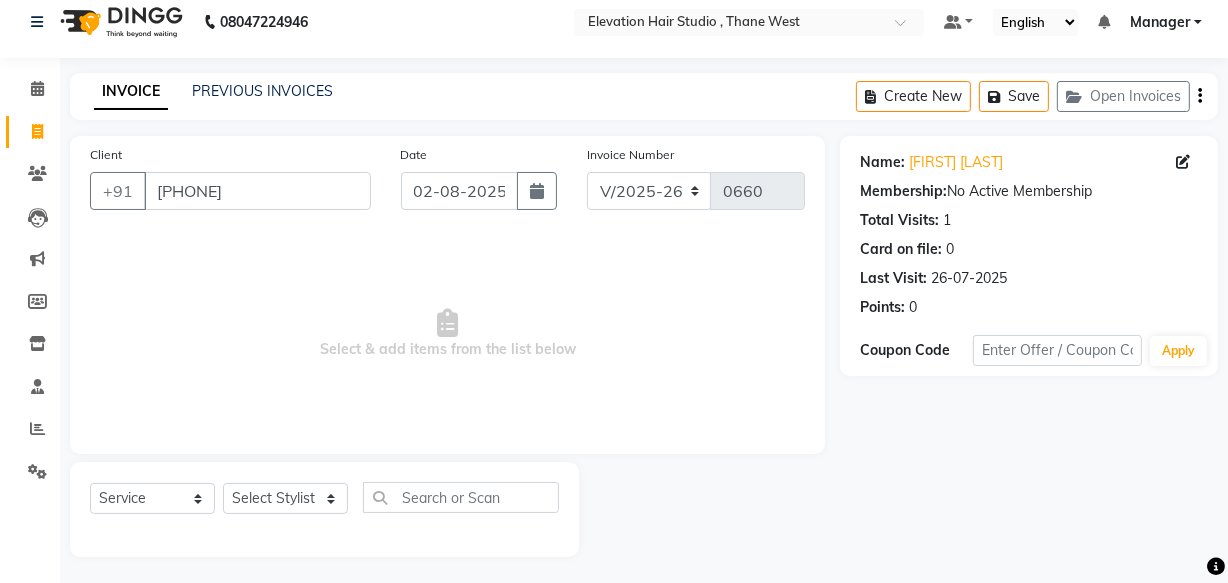 scroll, scrollTop: 19, scrollLeft: 0, axis: vertical 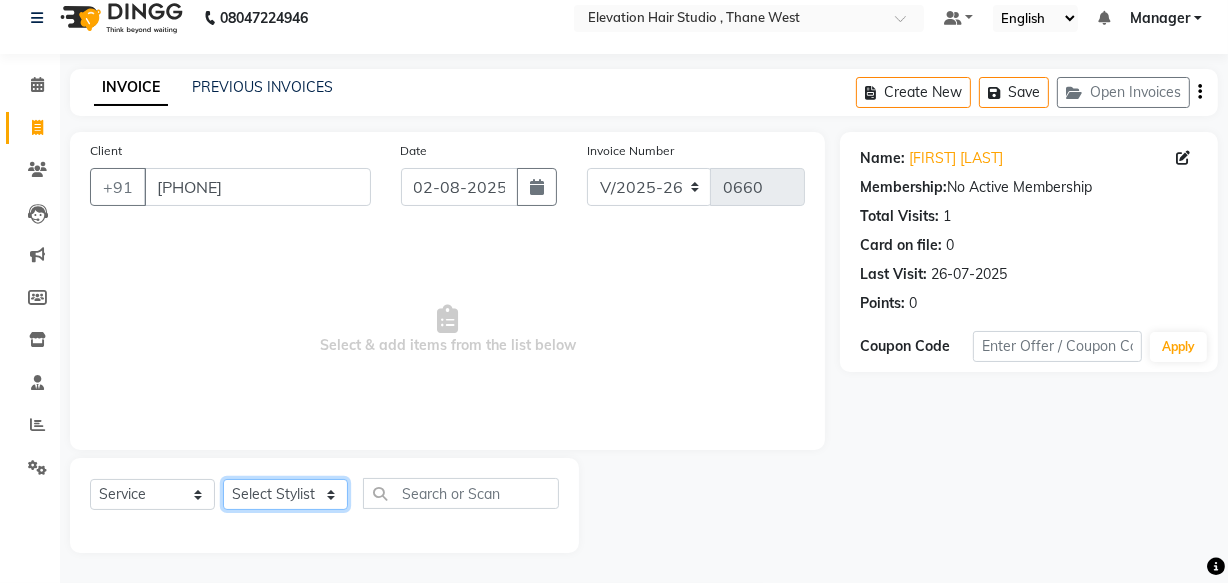 click on "Select Stylist Anish shaikh Dilip Manager mehboob  PARVEEN sahil  SAKSHI sameer Sanjay Sarfaraz" 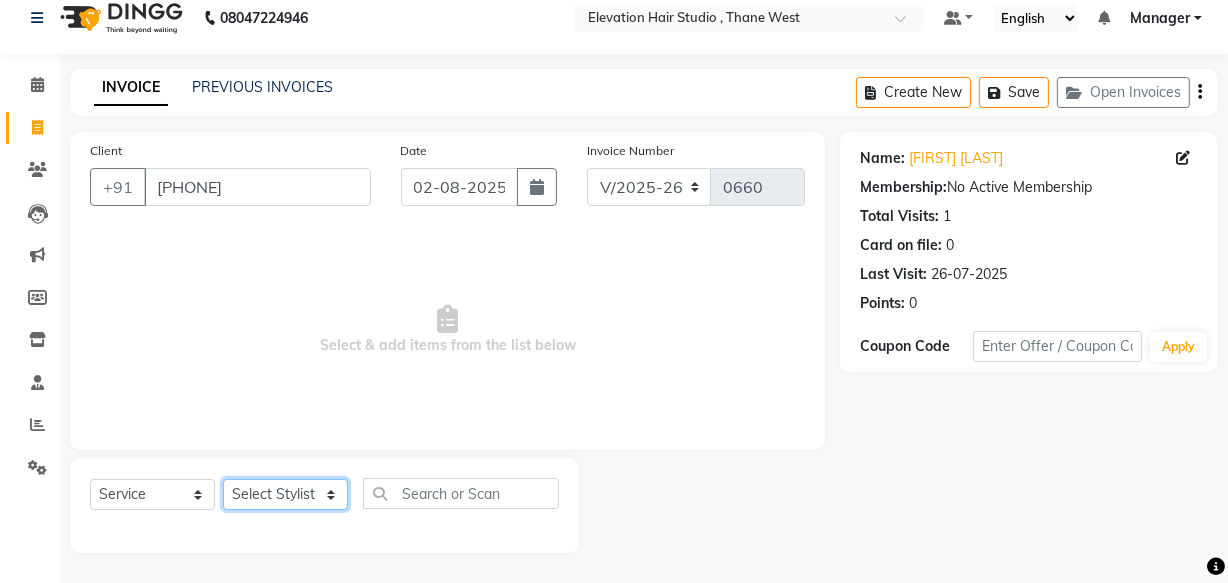 select on "62586" 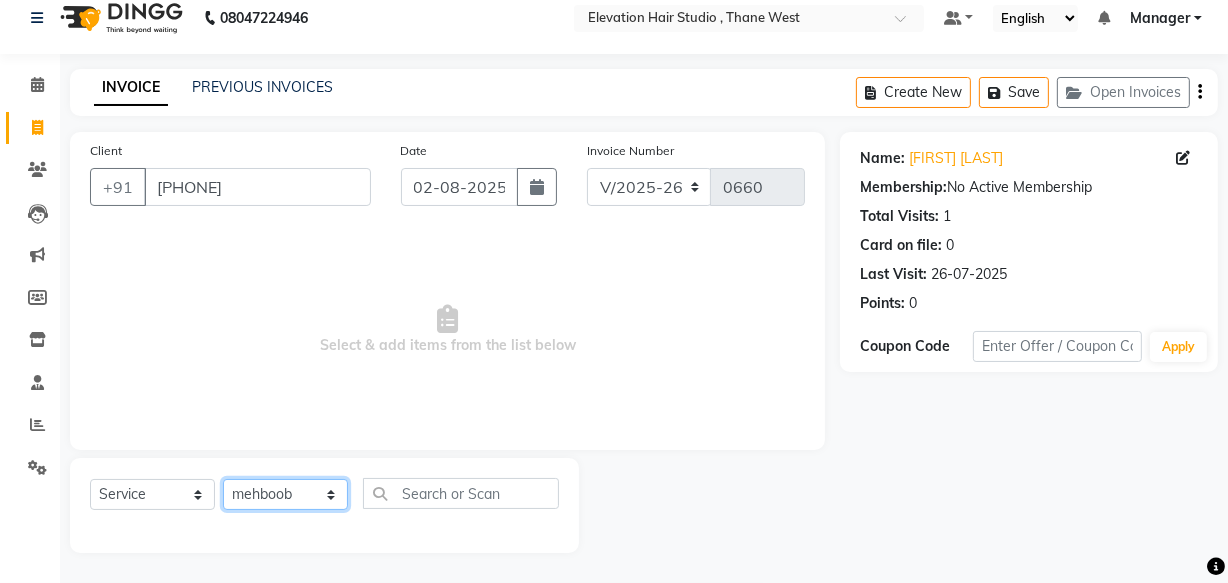 click on "Select Stylist Anish shaikh Dilip Manager mehboob  PARVEEN sahil  SAKSHI sameer Sanjay Sarfaraz" 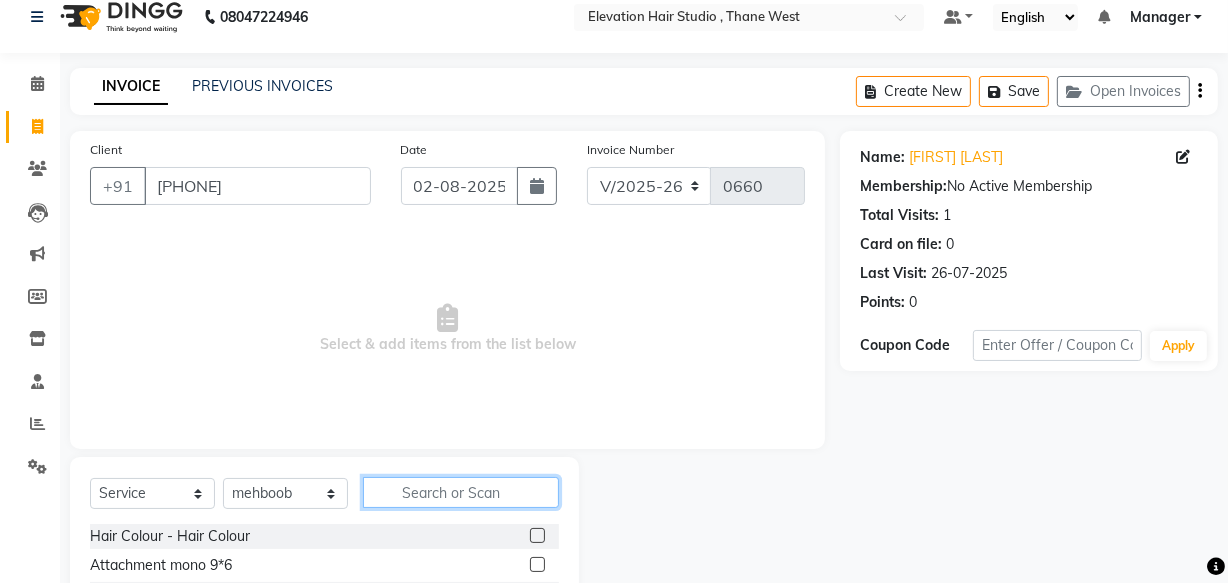 click 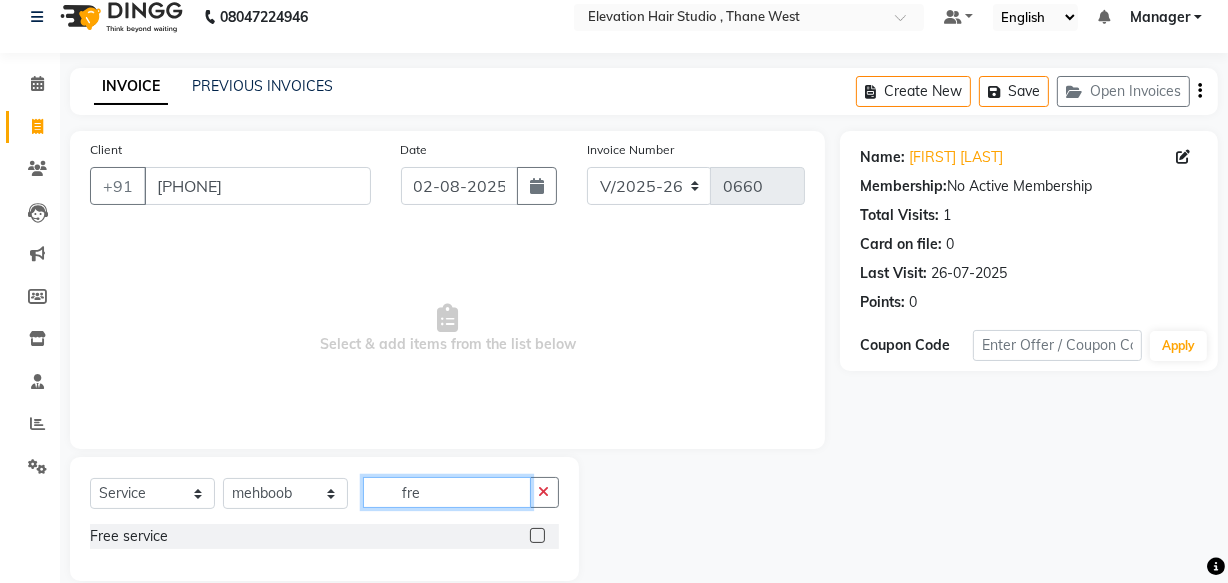 type on "fre" 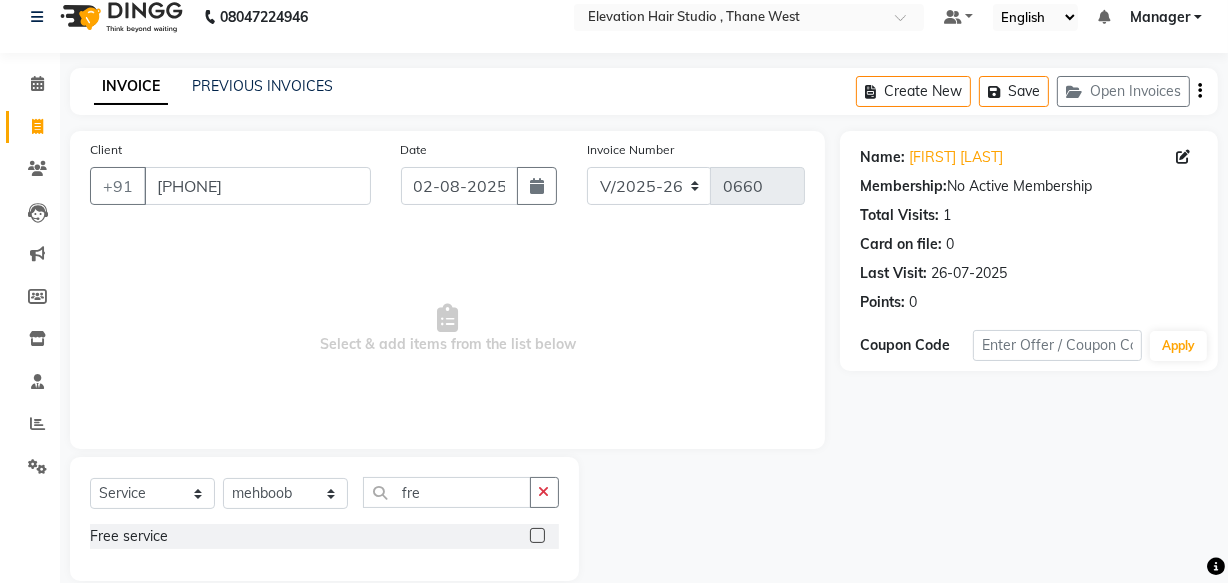 click 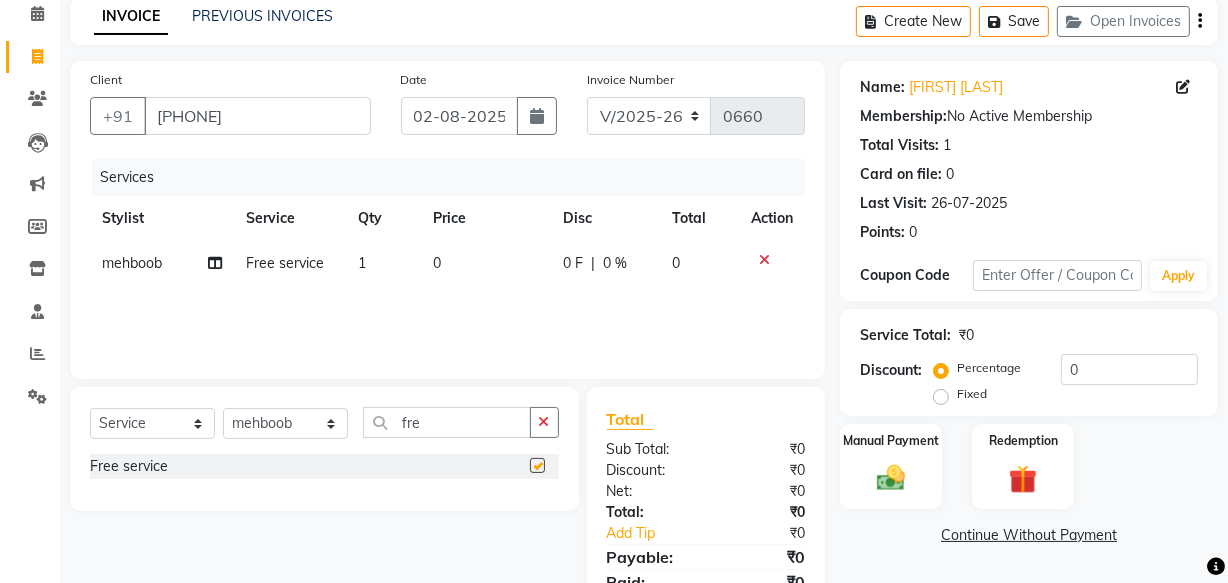 checkbox on "false" 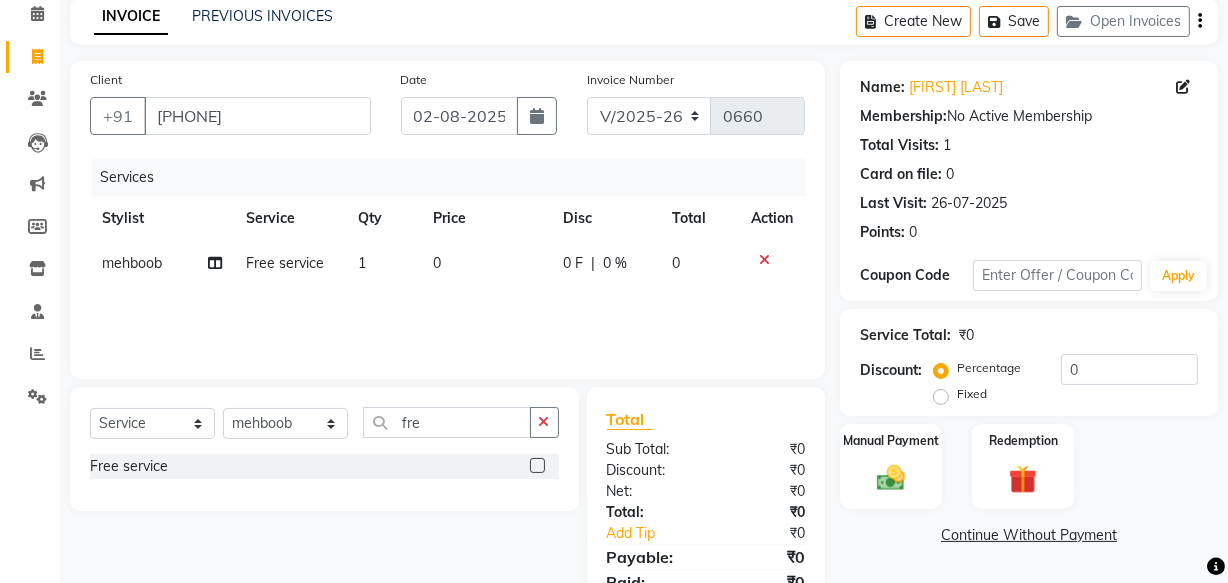 scroll, scrollTop: 175, scrollLeft: 0, axis: vertical 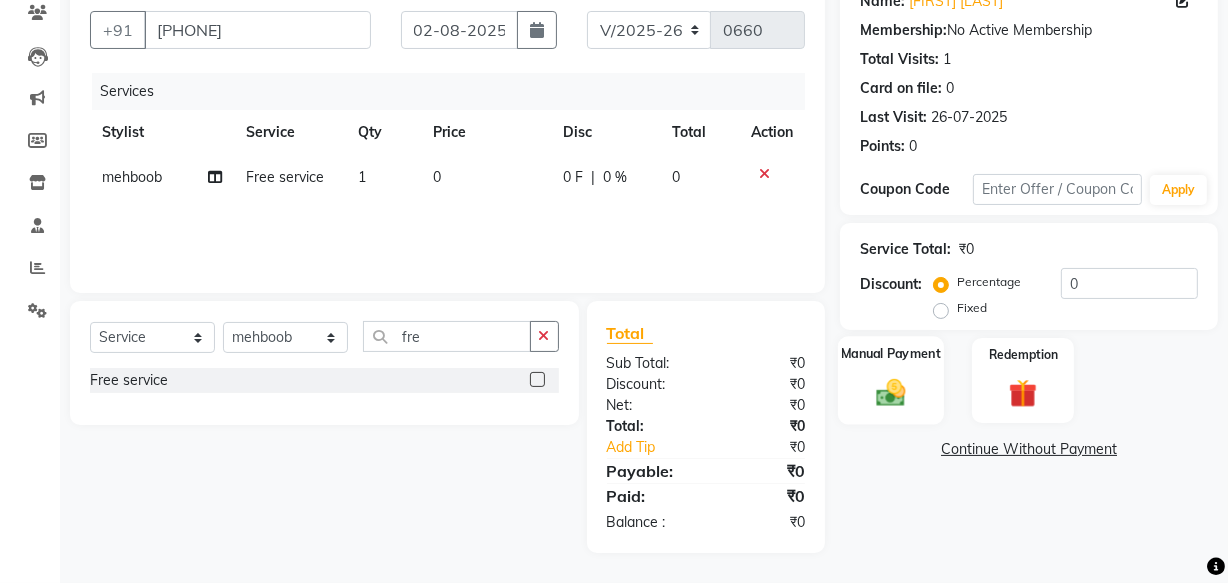 click 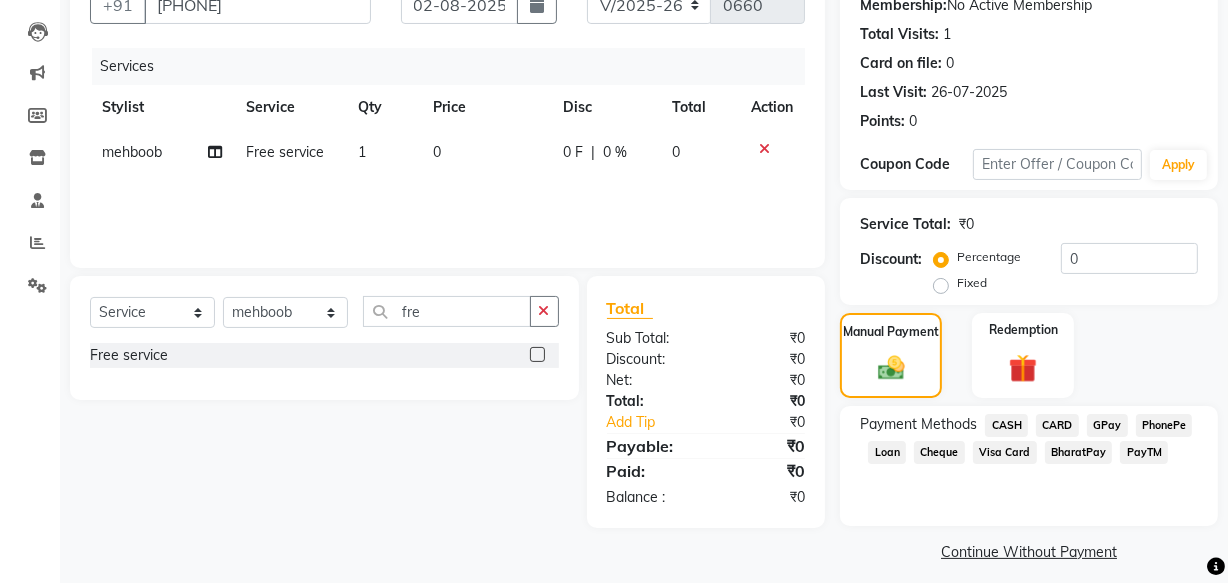 scroll, scrollTop: 213, scrollLeft: 0, axis: vertical 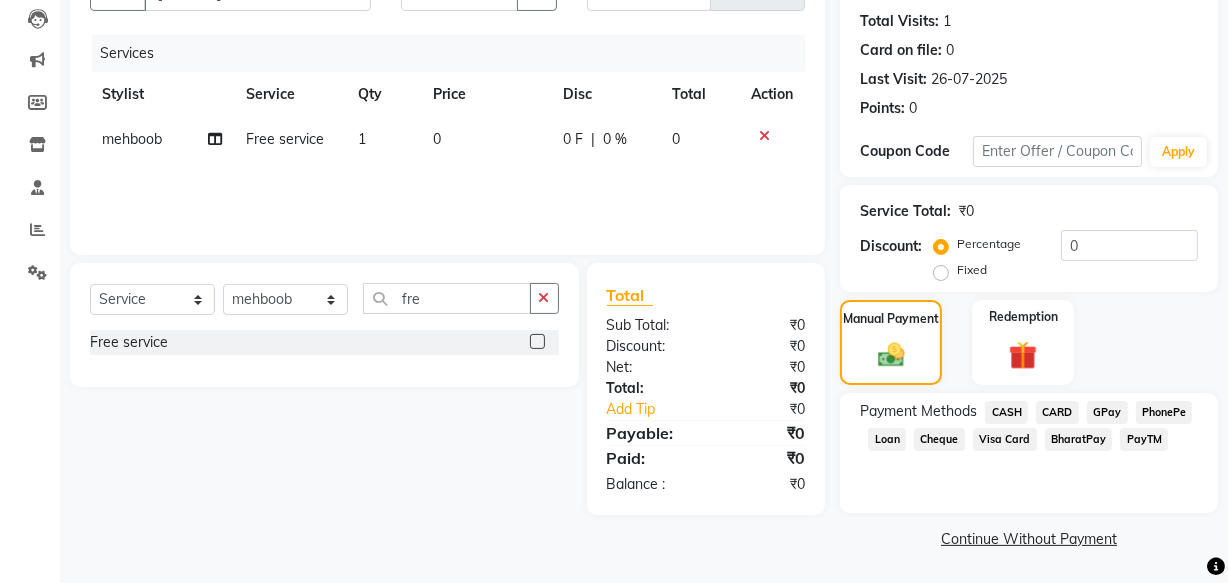 click on "GPay" 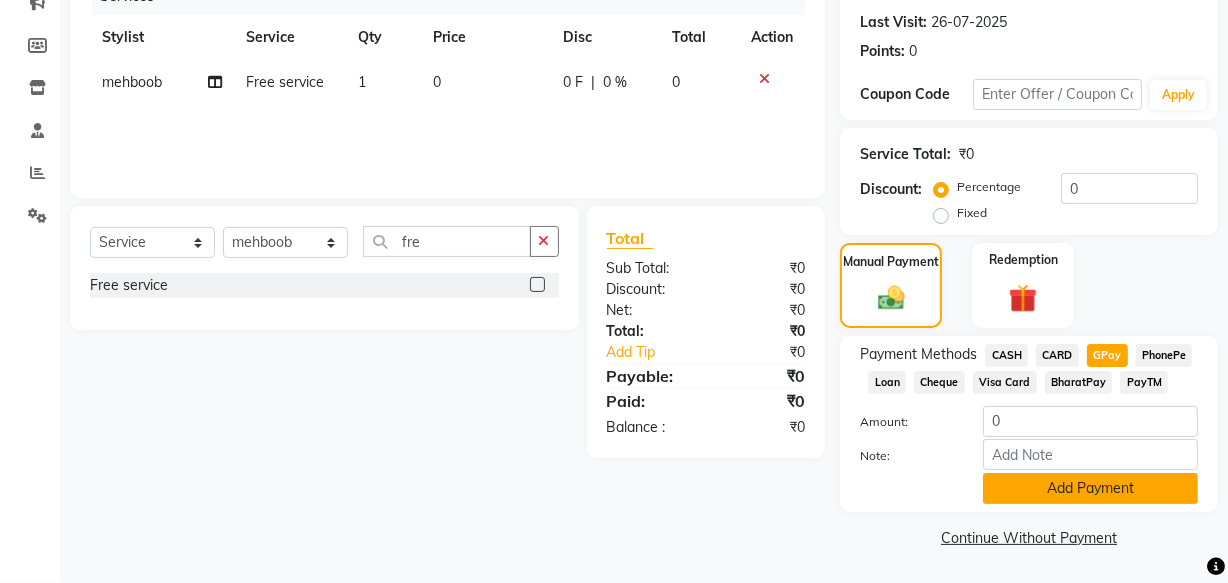click on "Add Payment" 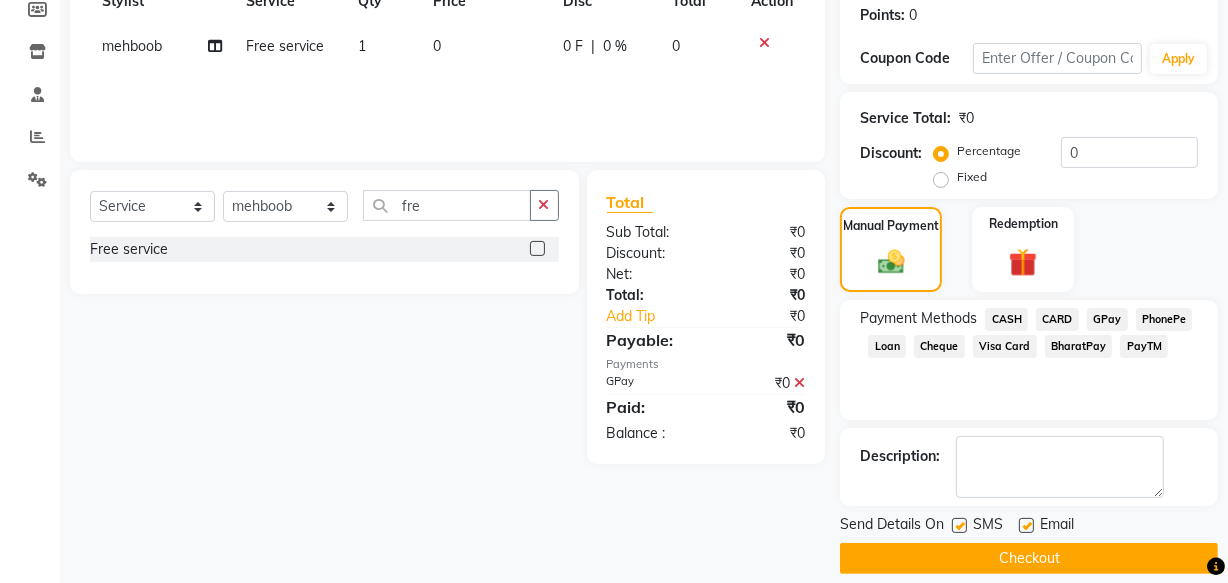 scroll, scrollTop: 326, scrollLeft: 0, axis: vertical 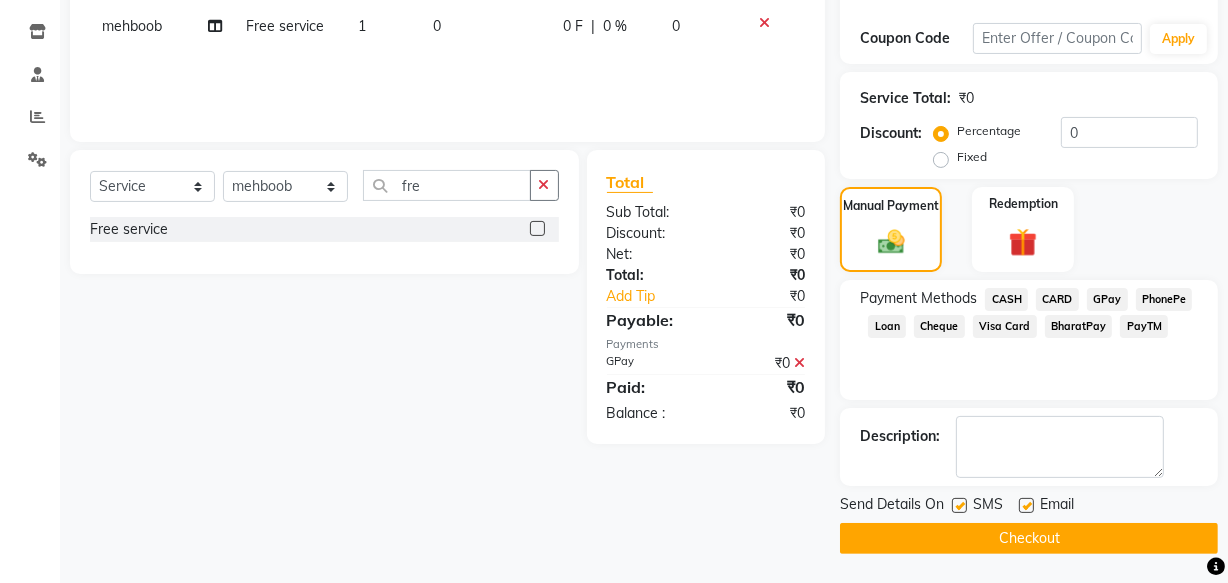 drag, startPoint x: 1031, startPoint y: 504, endPoint x: 996, endPoint y: 504, distance: 35 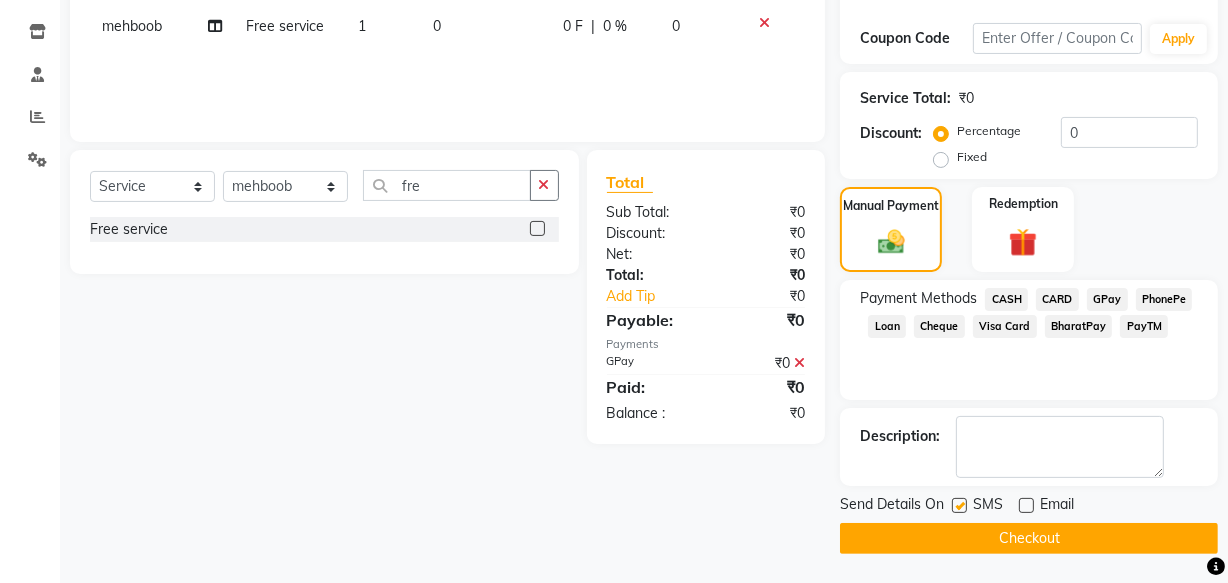 click 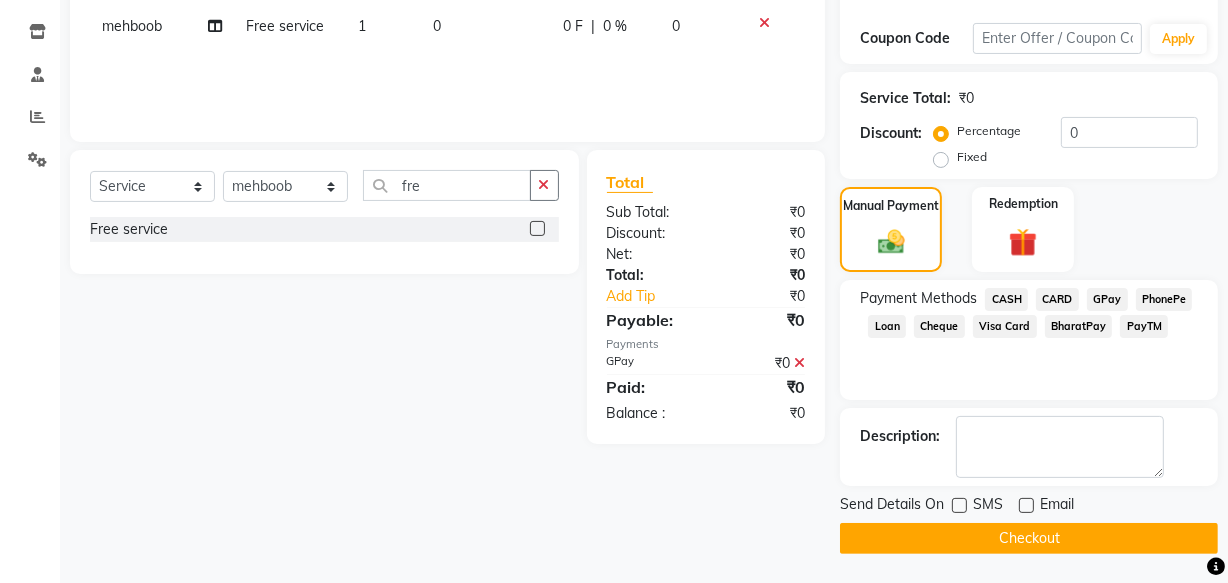 click on "Checkout" 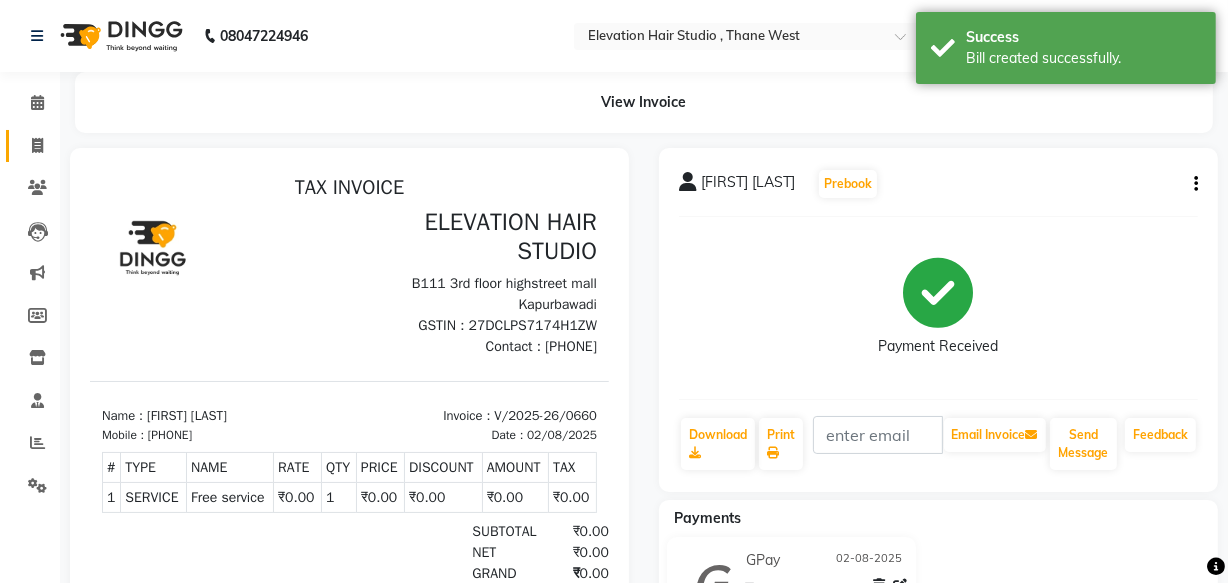 scroll, scrollTop: 0, scrollLeft: 0, axis: both 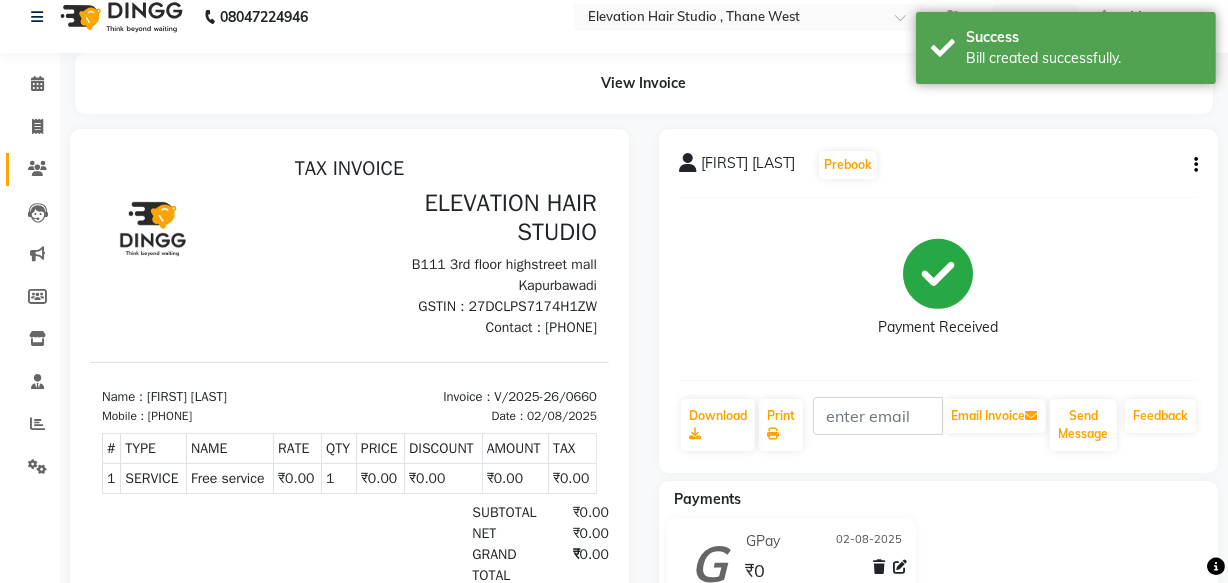 select on "6886" 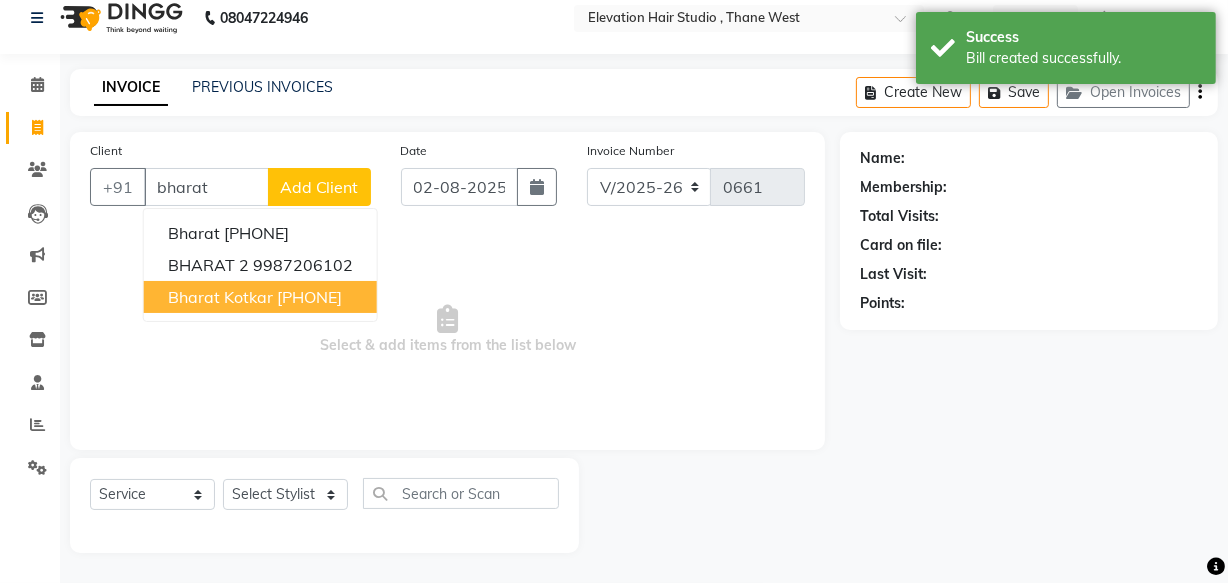 click on "[PHONE]" at bounding box center [309, 297] 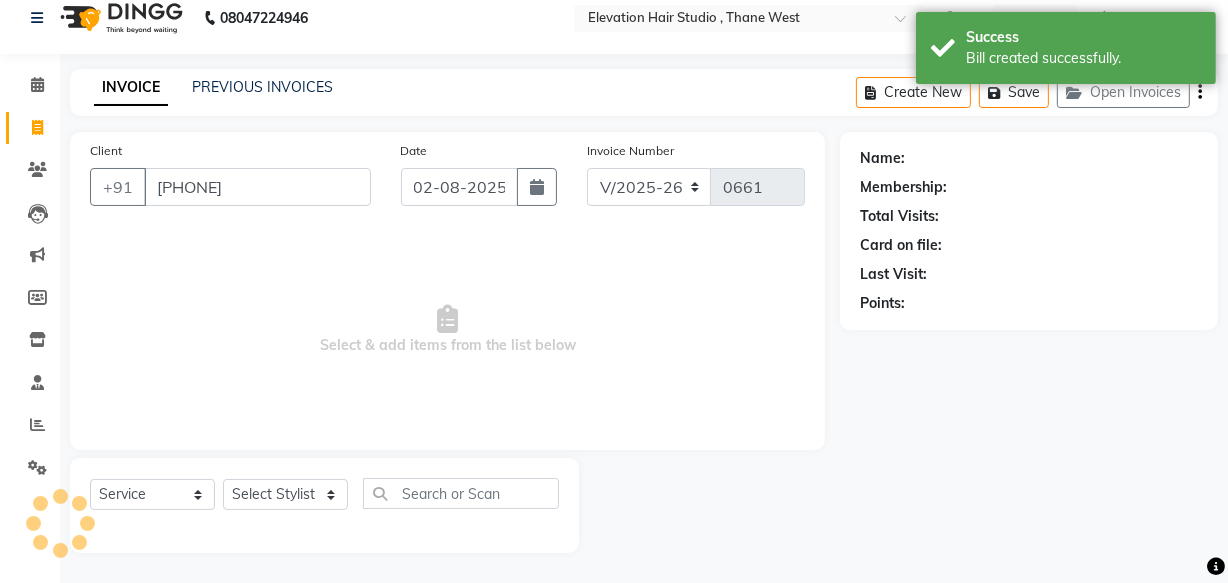type on "[PHONE]" 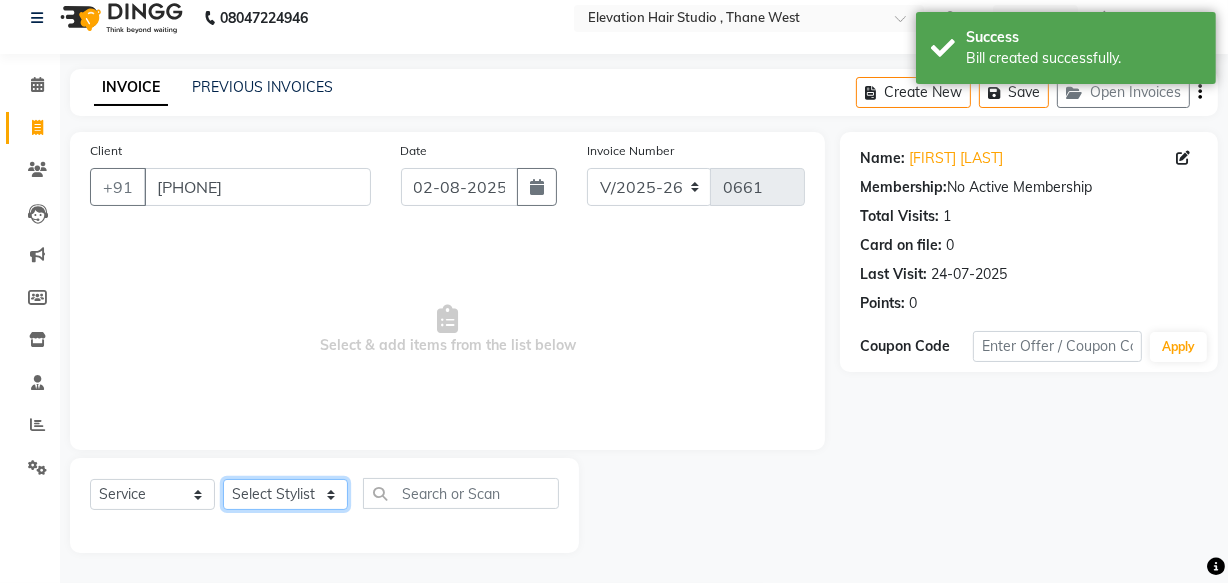 click on "Select Stylist Anish shaikh Dilip Manager mehboob  PARVEEN sahil  SAKSHI sameer Sanjay Sarfaraz" 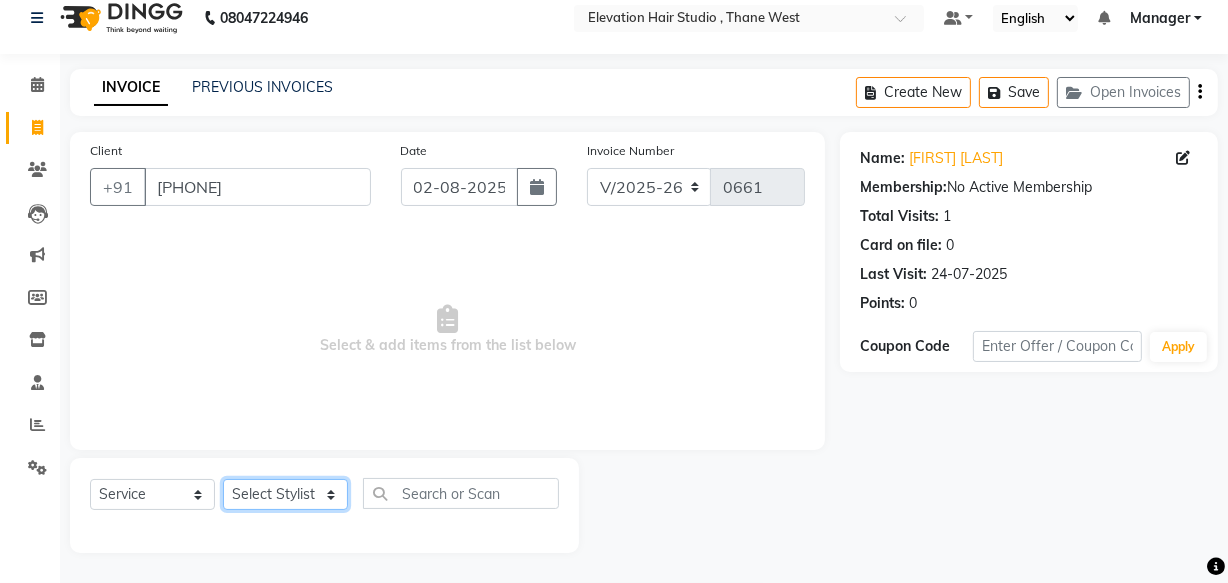 select on "62586" 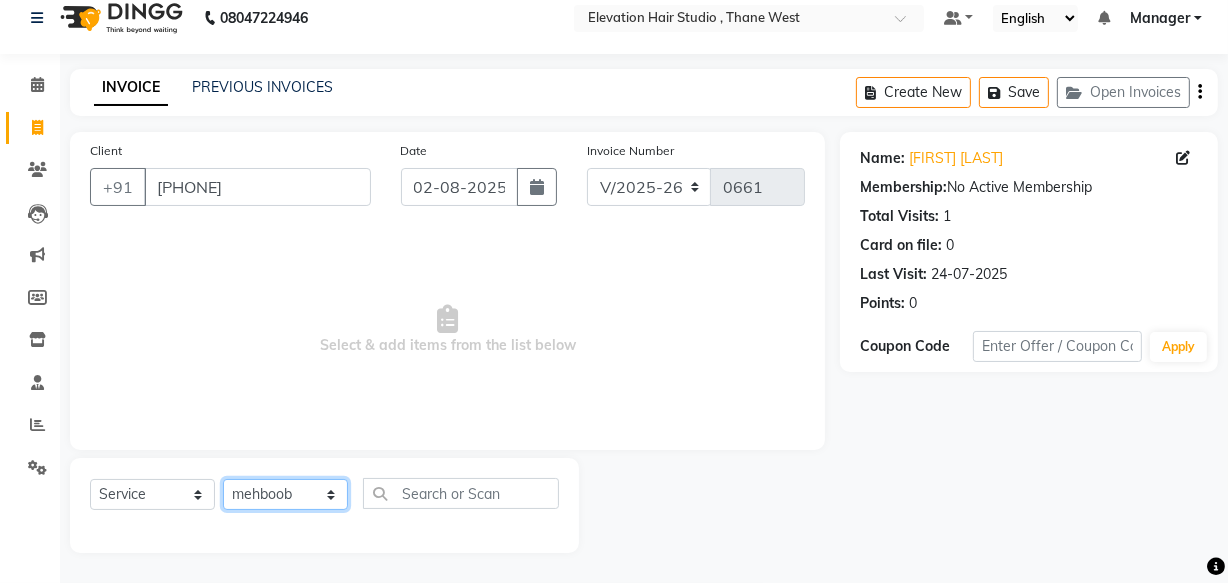 click on "Select Stylist Anish shaikh Dilip Manager mehboob  PARVEEN sahil  SAKSHI sameer Sanjay Sarfaraz" 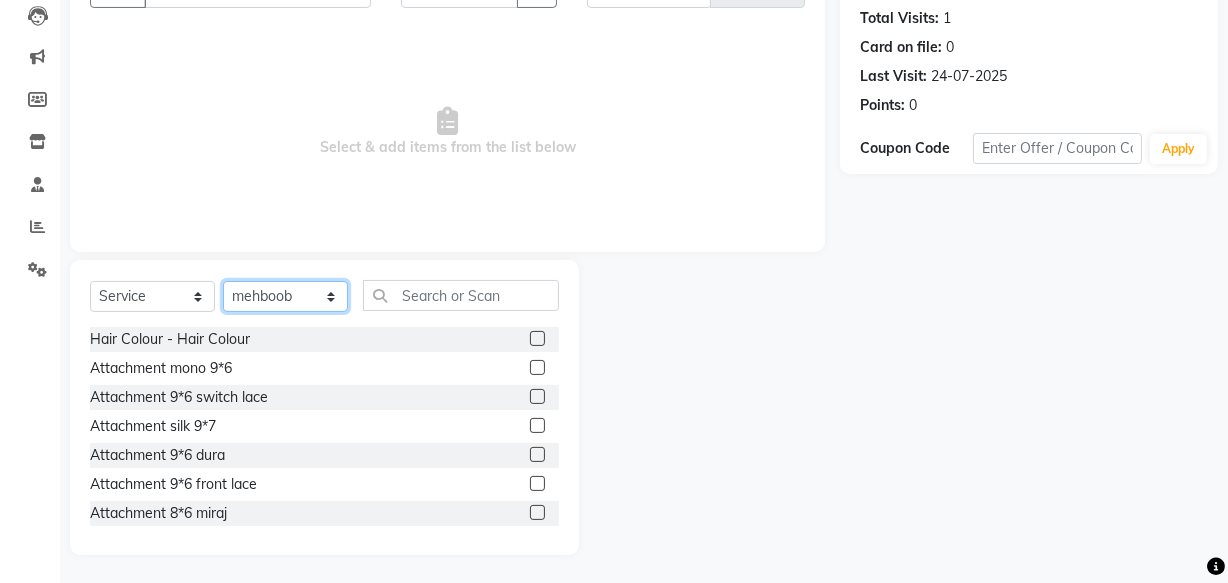 scroll, scrollTop: 219, scrollLeft: 0, axis: vertical 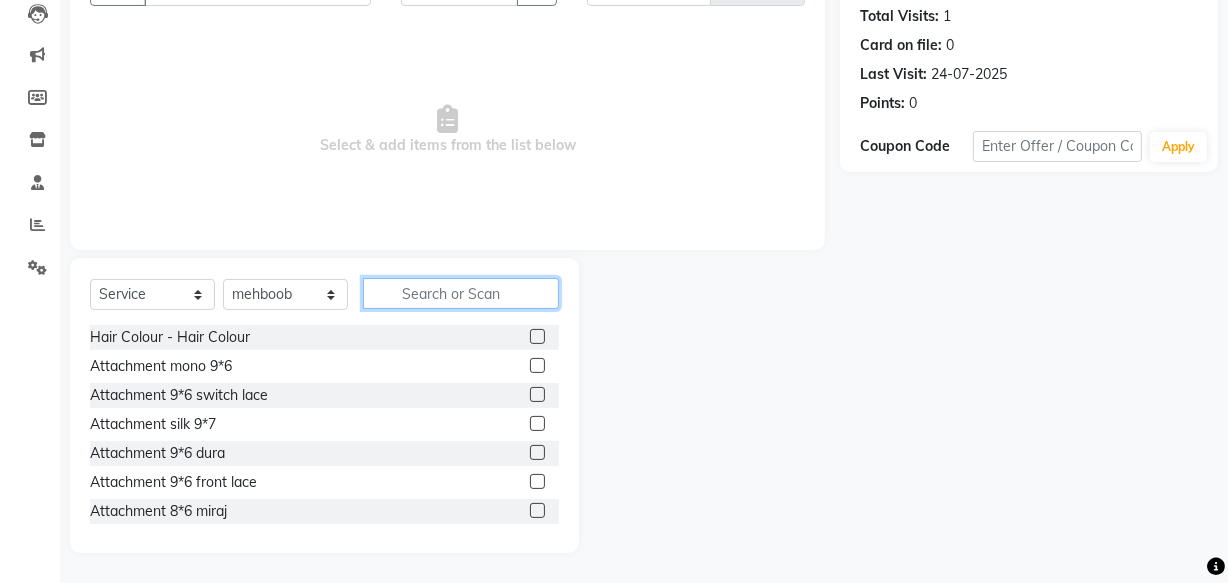 click 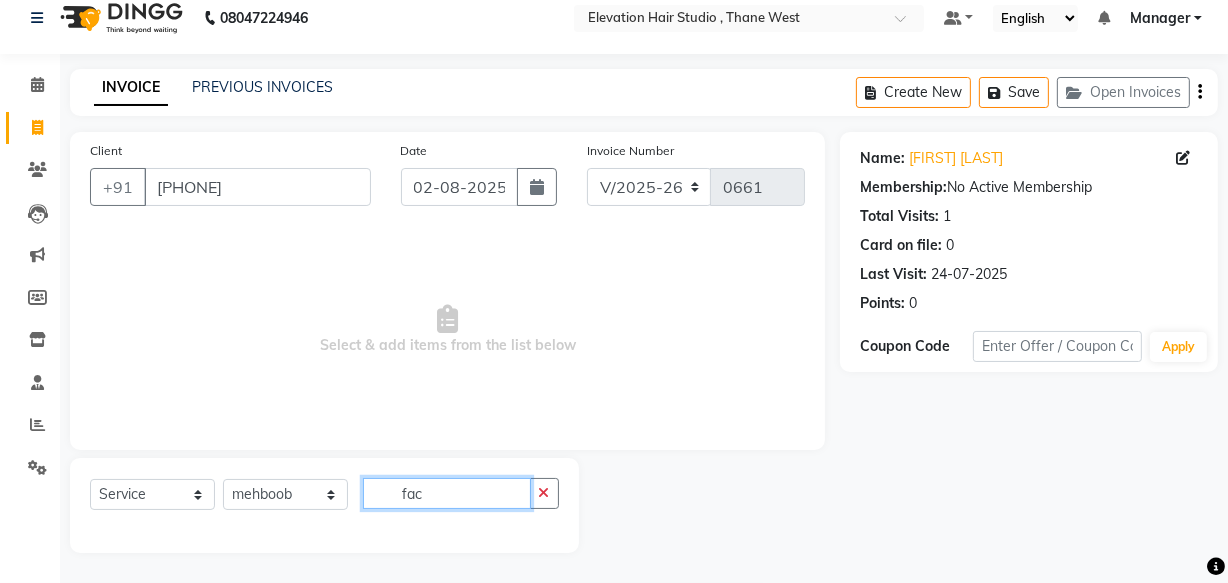 scroll, scrollTop: 105, scrollLeft: 0, axis: vertical 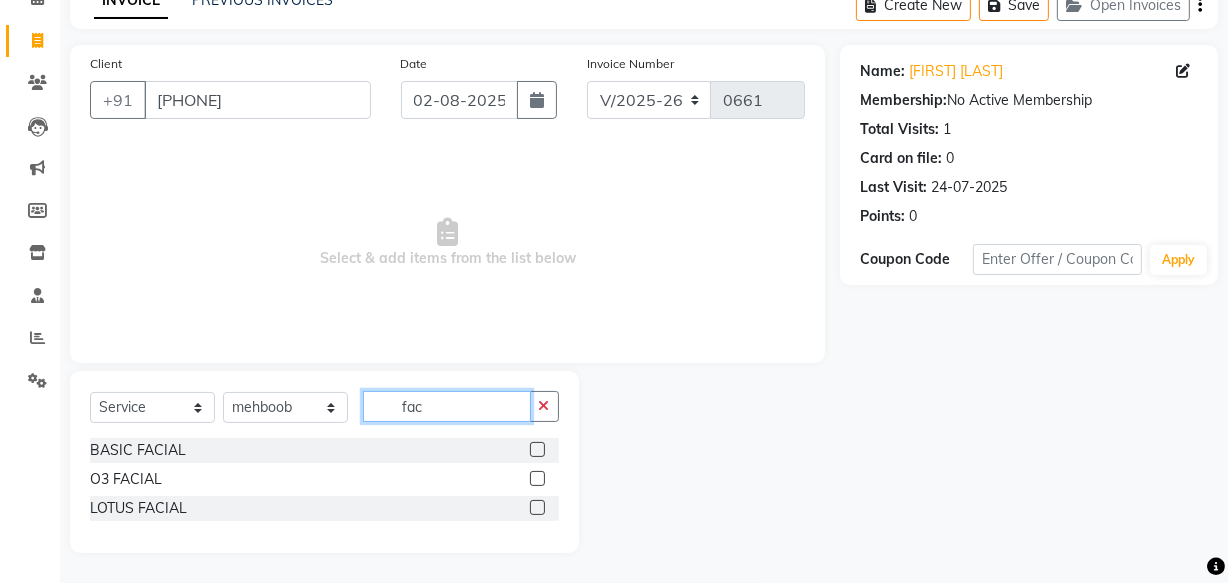 type on "fac" 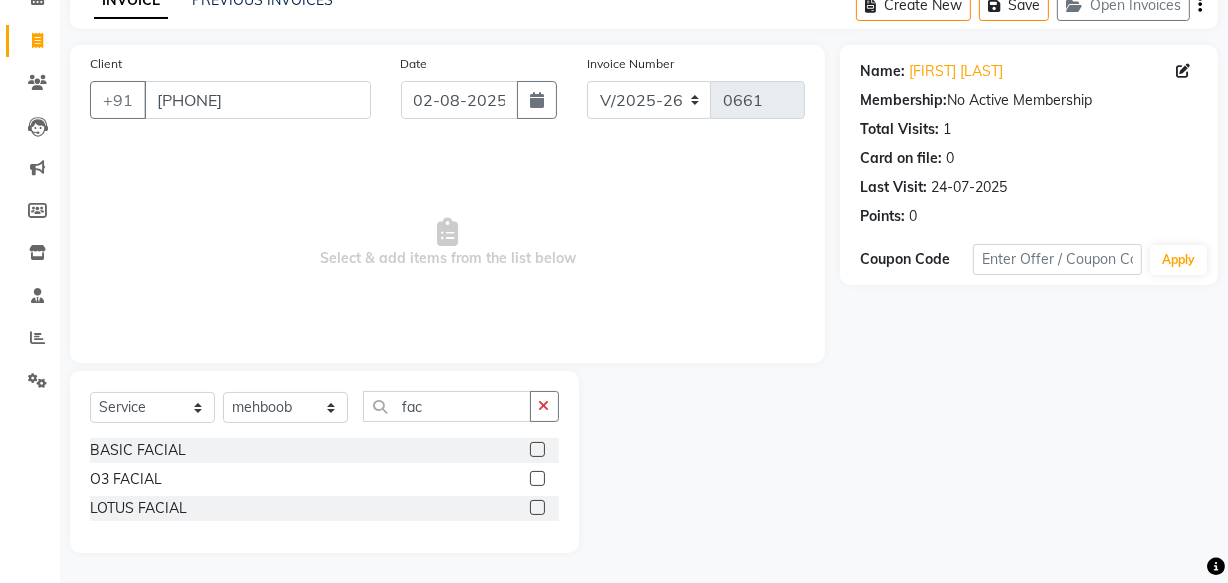 click 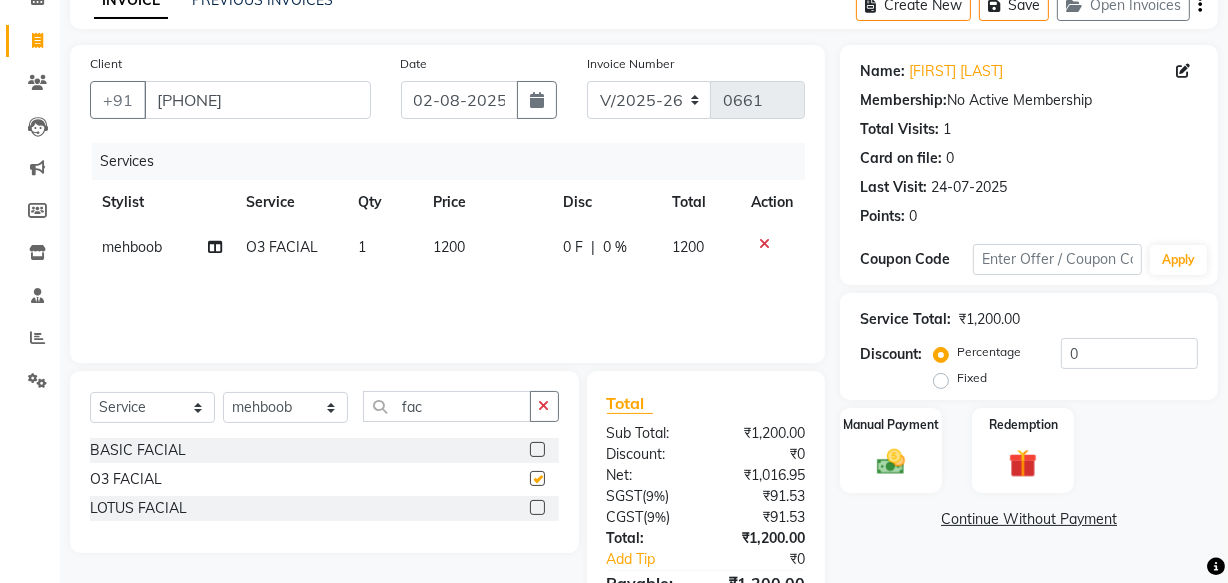 checkbox on "false" 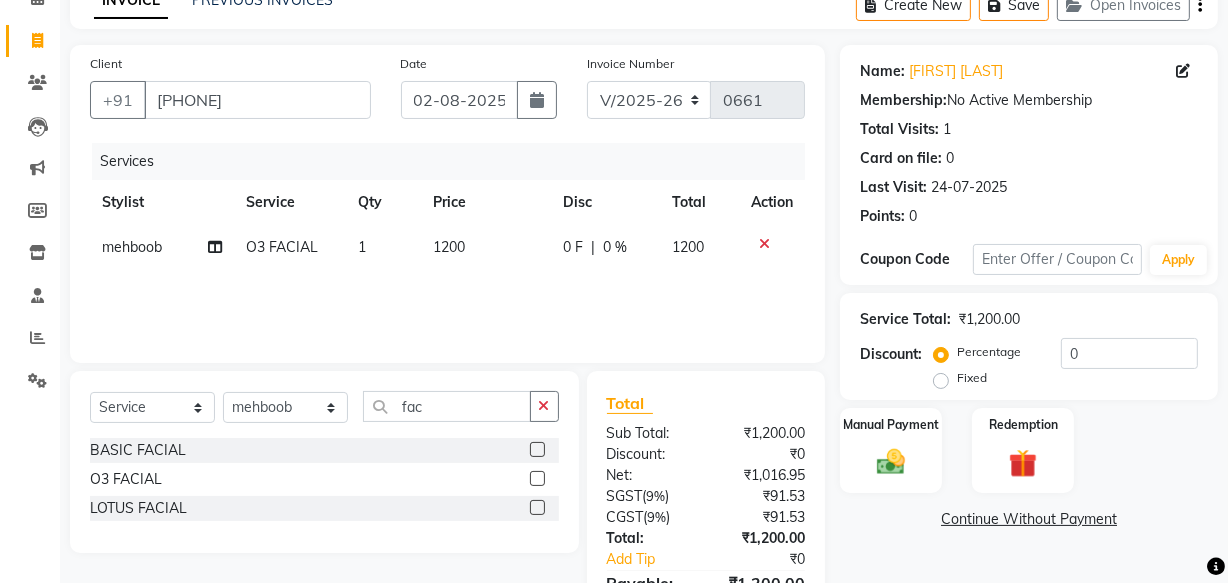 click on "1200" 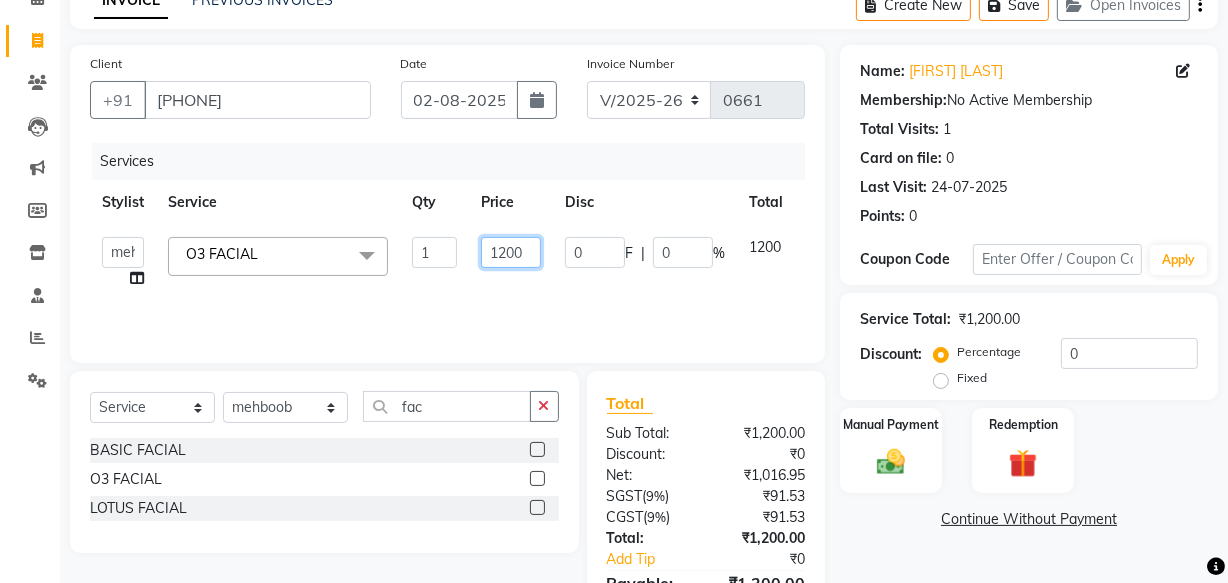 click on "1200" 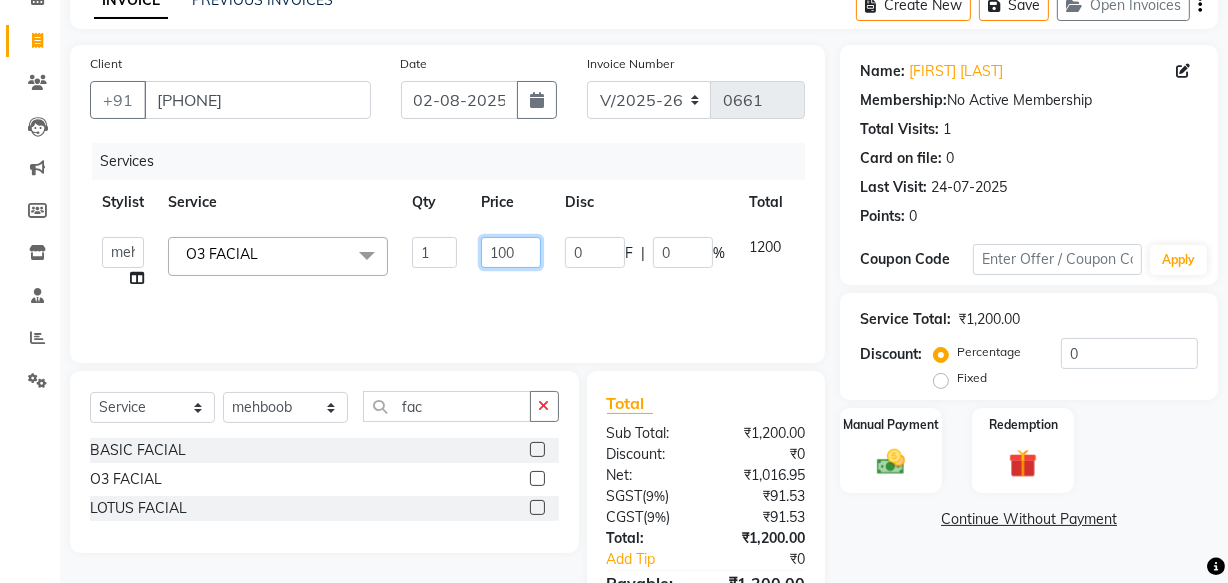 type on "1300" 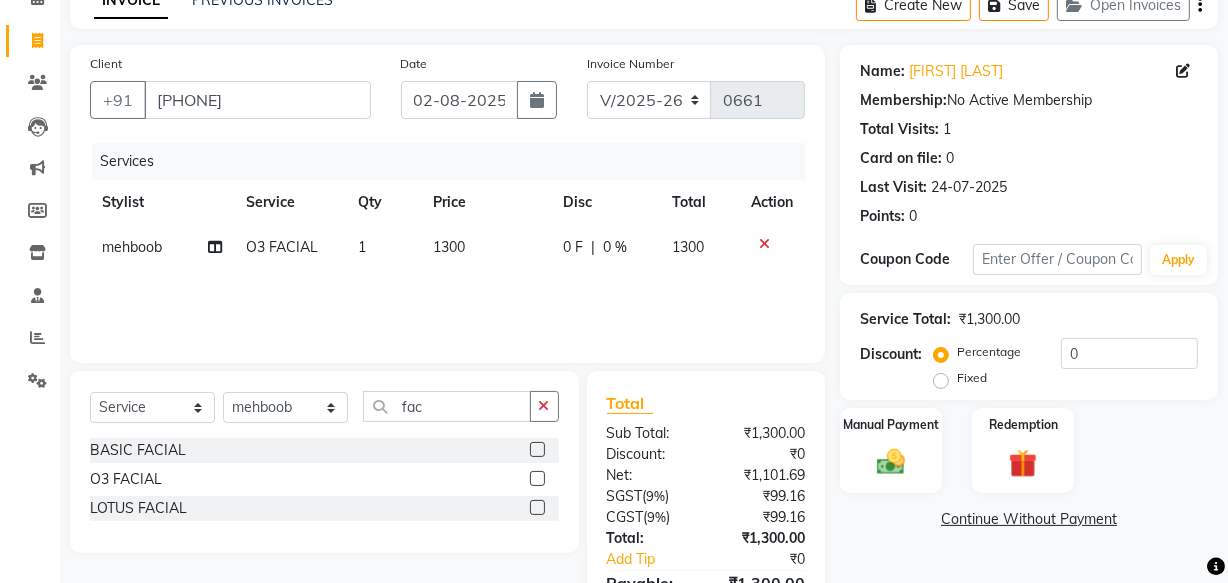 click on "Services Stylist Service Qty Price Disc Total Action [PERSON] O3 FACIAL 1 1300 0 F | 0 % 1300" 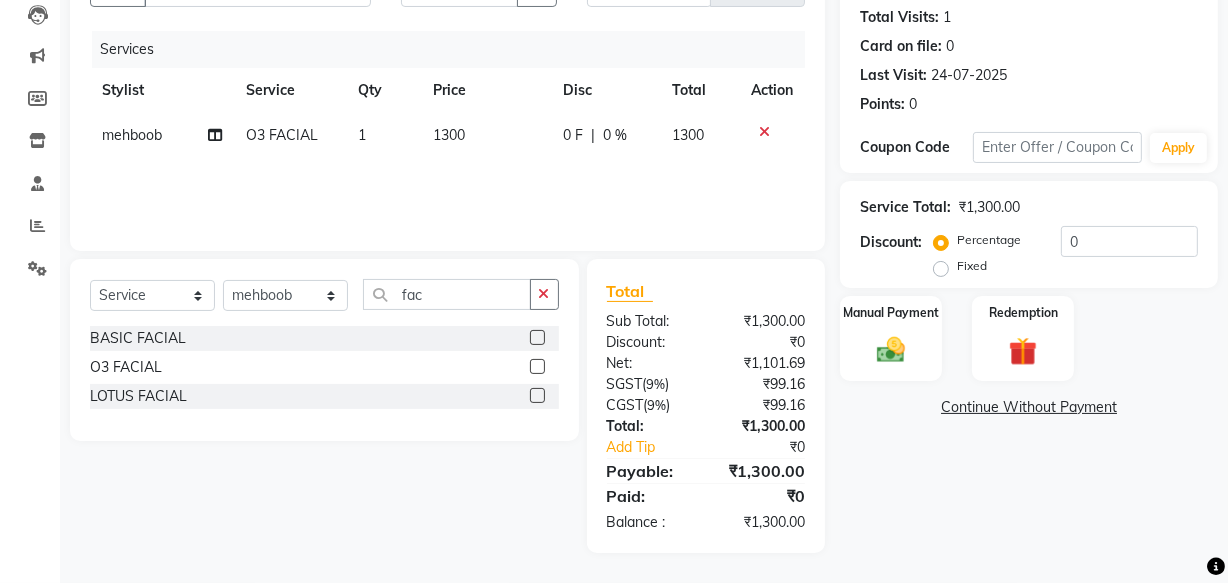 scroll, scrollTop: 218, scrollLeft: 0, axis: vertical 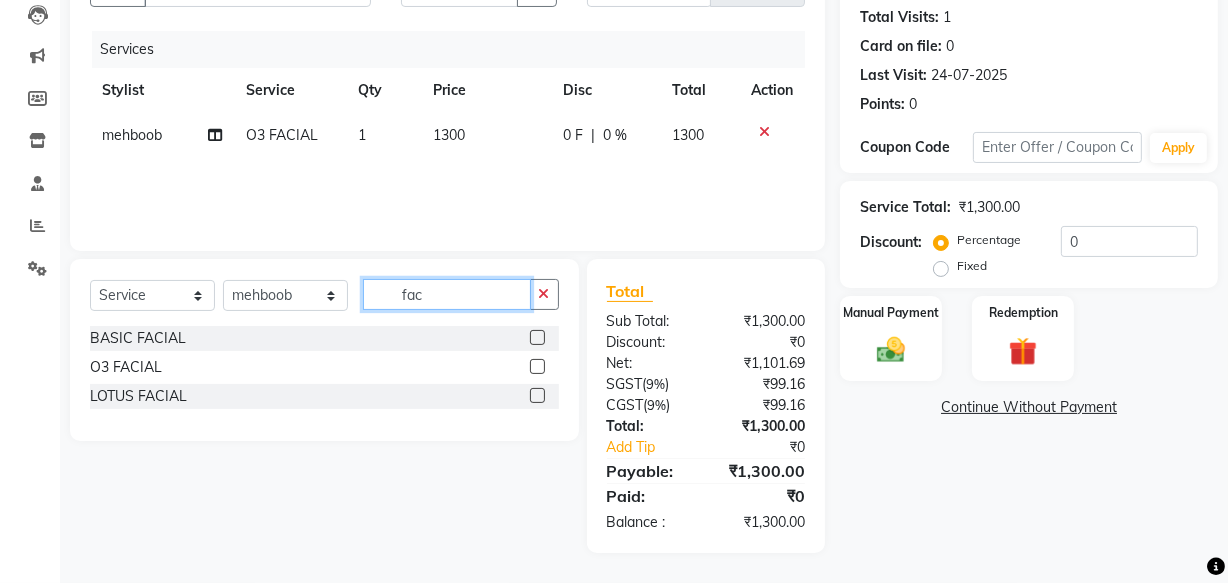 click on "fac" 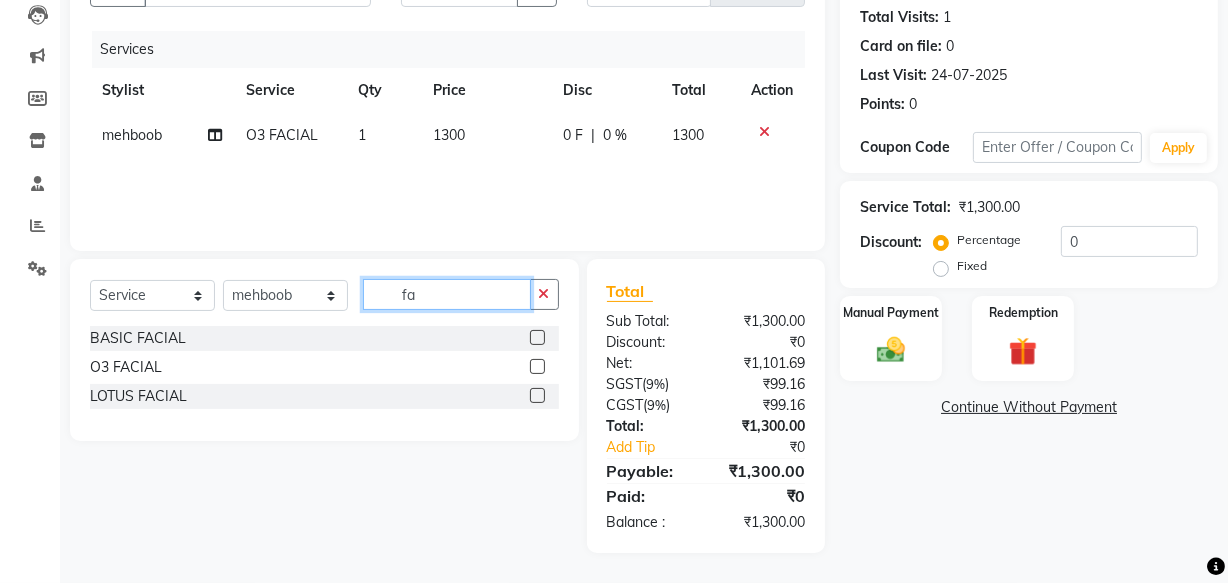 type on "f" 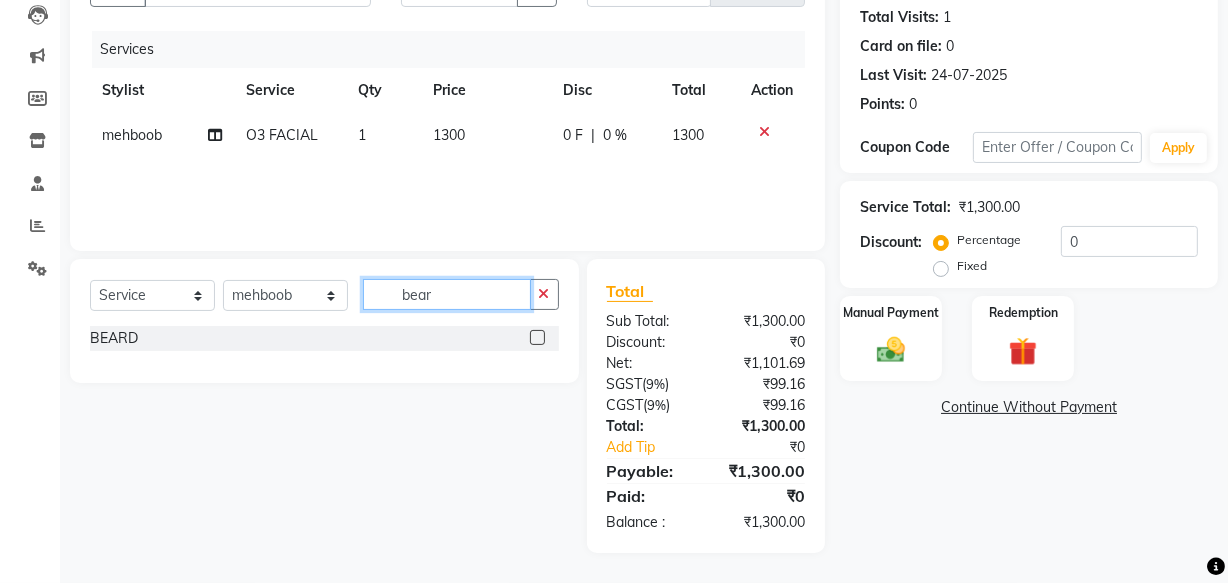 type on "bear" 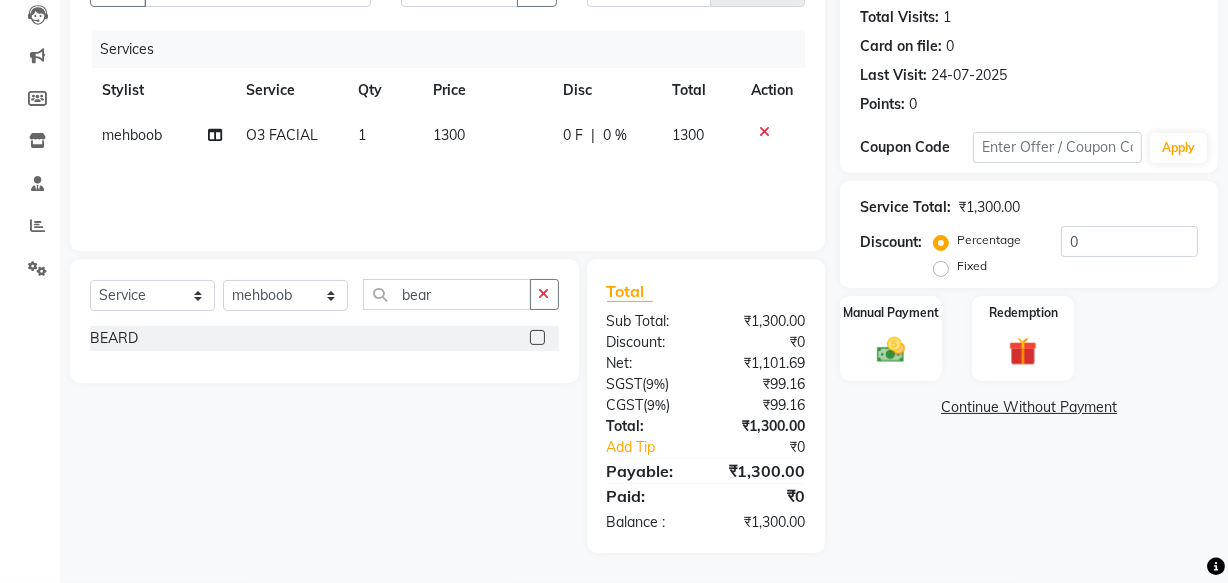 click 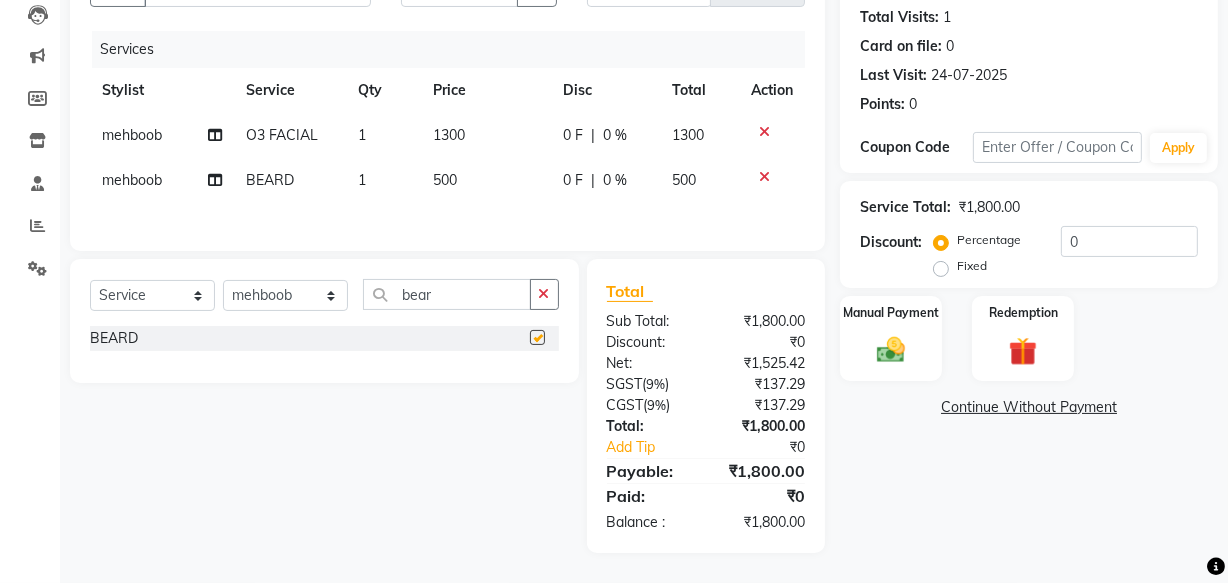 checkbox on "false" 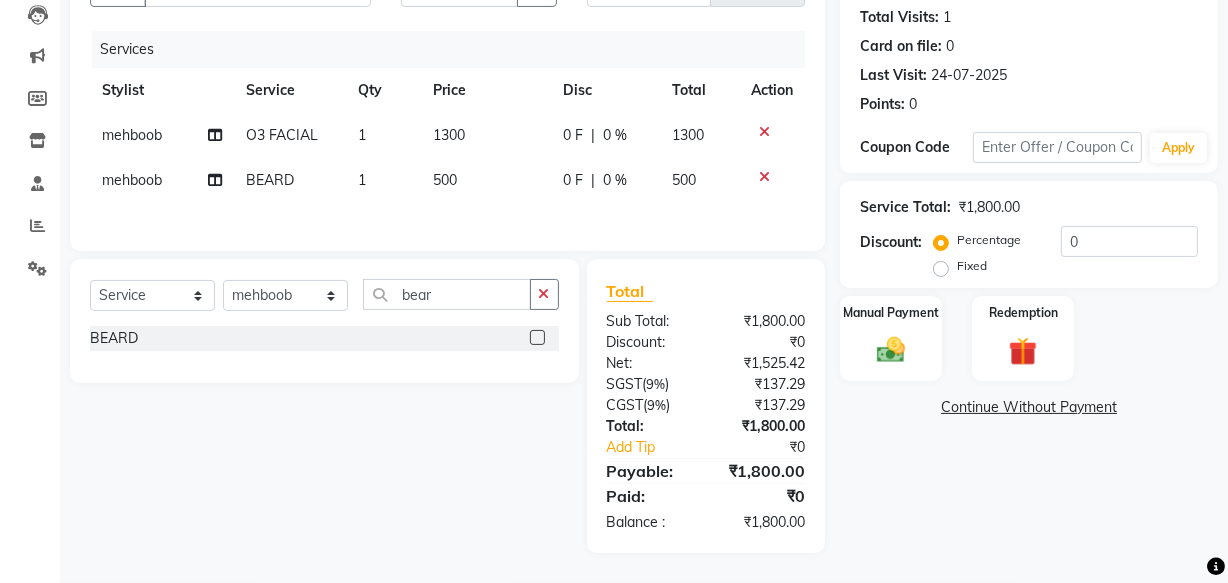 click on "500" 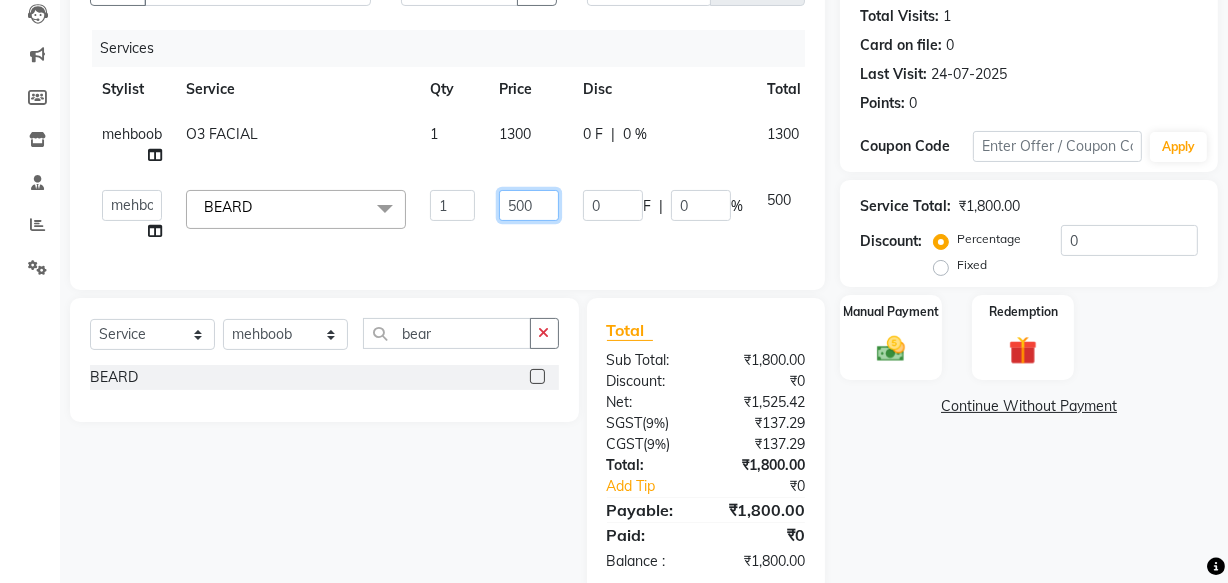 click on "500" 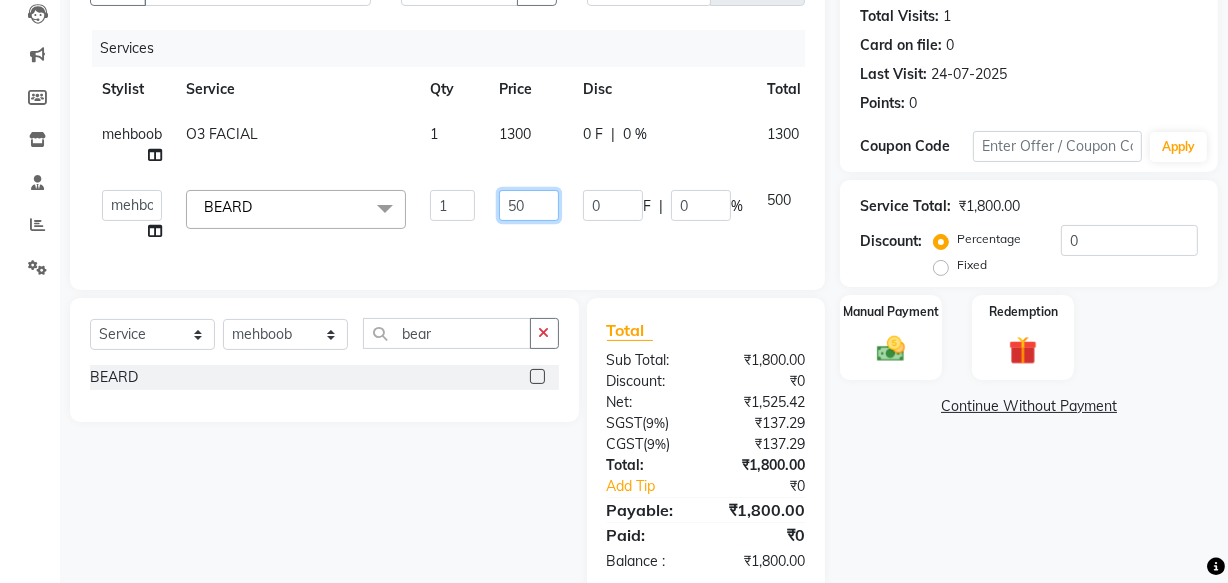type on "5" 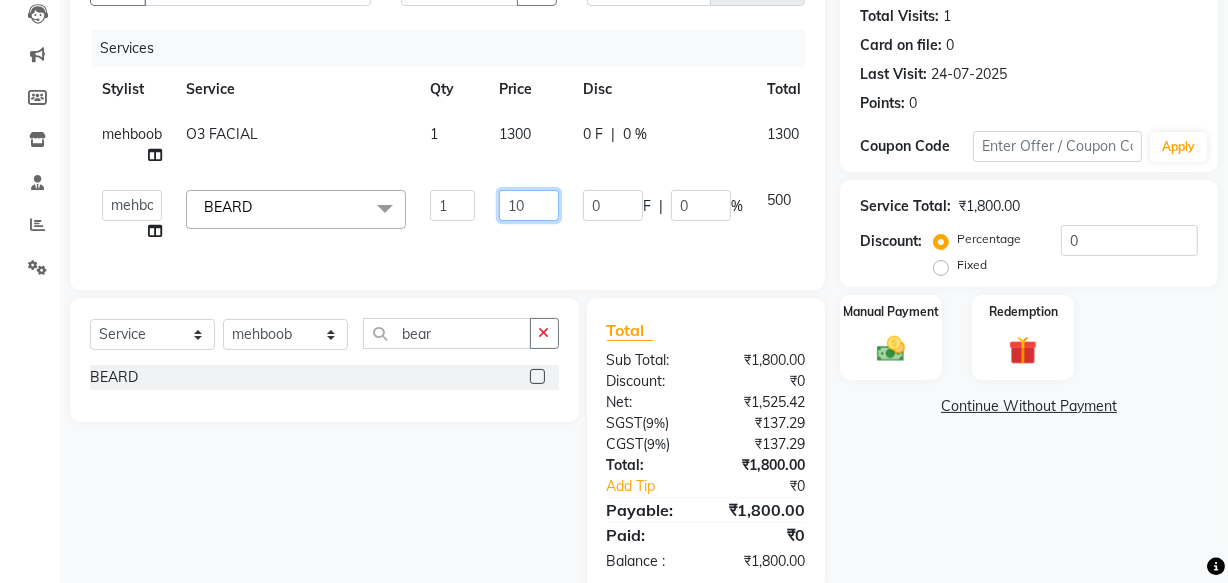 type on "100" 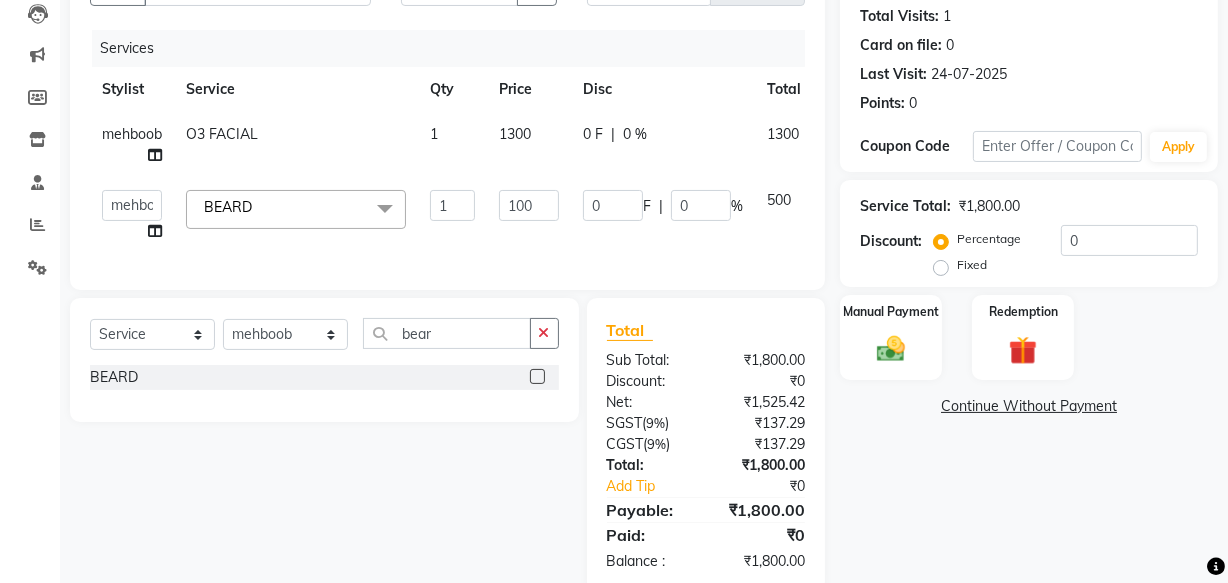 click on "Client +[COUNTRYCODE] [PHONE] Date [DATE] Invoice Number V/2025 V/2025-26 0661 Services Stylist Service Qty Price Disc Total Action [PERSON] O3 FACIAL 1 1300 0 F | 0 % 1300 [PERSON] [PERSON] Manager [PERSON] PARVEEN [PERSON] [PERSON] [PERSON] [PERSON] [PERSON] BEARD x Hair Colour - Hair Colour Attachment mono 9*6 Attachment 9*6 switch lace Attachment silk 9*7 Attachment 9*6 dura Attachment 9*6 front lace Attachment 8*6 [PERSON] Highlights Refilling Attachment 8*6 dura mono Attachment 8*6 front lace Attachment 5*5 topper Attachment 7*5 topper Attachment 8*6 poly Patch hair cutting CONSULTATION Attachment 10*8 silk Free service Attachment of 9*7 [PERSON] 13 Service package Attachment 5*5 mono hairline Hair cutting [PERSON] 8*6 Front line Attachment front lace [PERSON] 8*6 Attachment 10*7 front lace Attachment 9*7 dura hair Attachment of 9*7 black mono Attachment of 7*5 mono silk Attachment 10*8 [PERSON] Attachment 10*7 Australian Full wig Attachment full lace 8*6 Patch Replacement Attachment 4*4 mono poly 9*6 1" 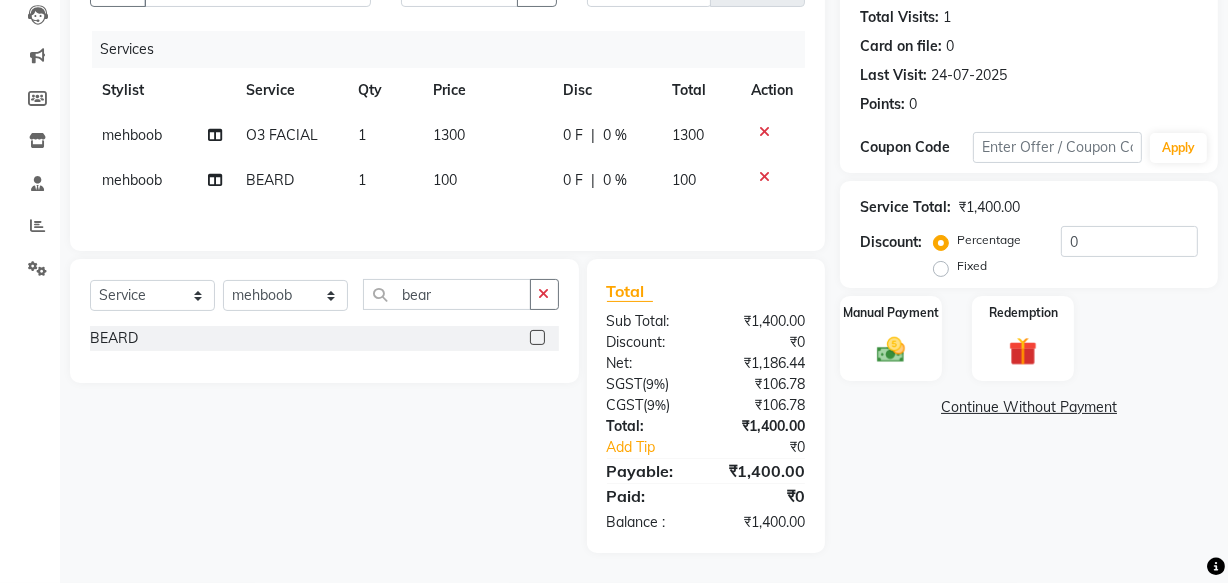 scroll, scrollTop: 220, scrollLeft: 0, axis: vertical 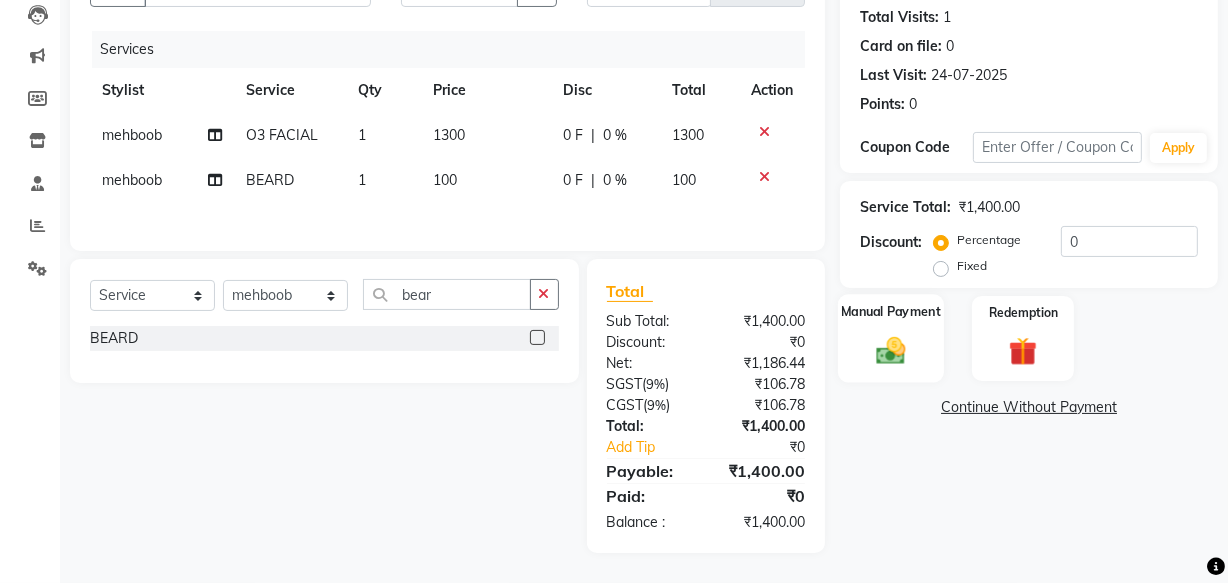 click 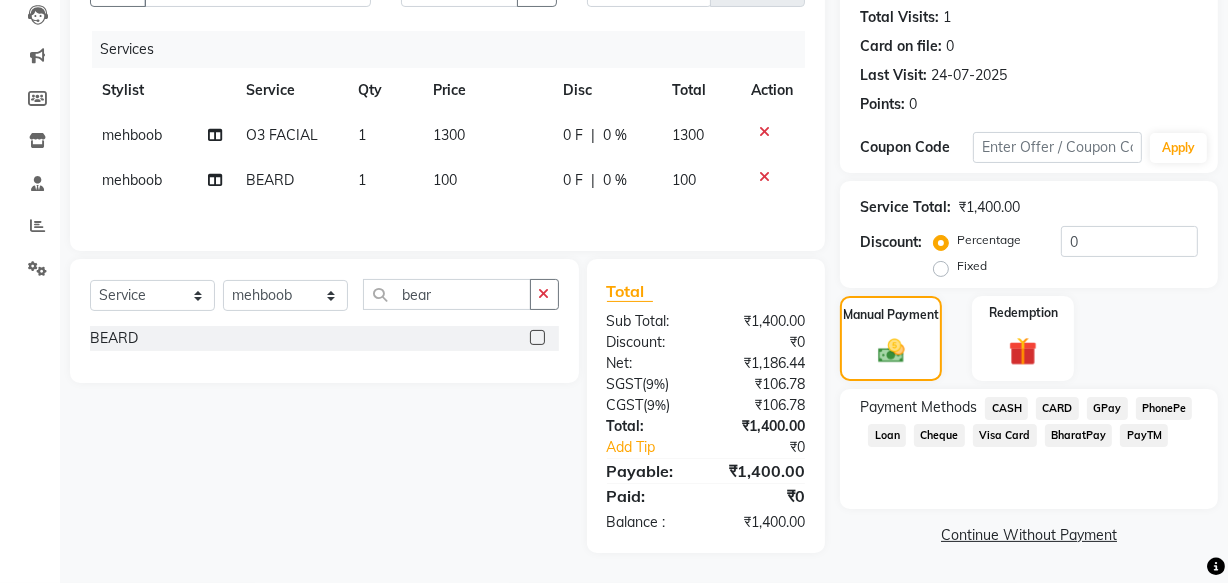 click on "CARD" 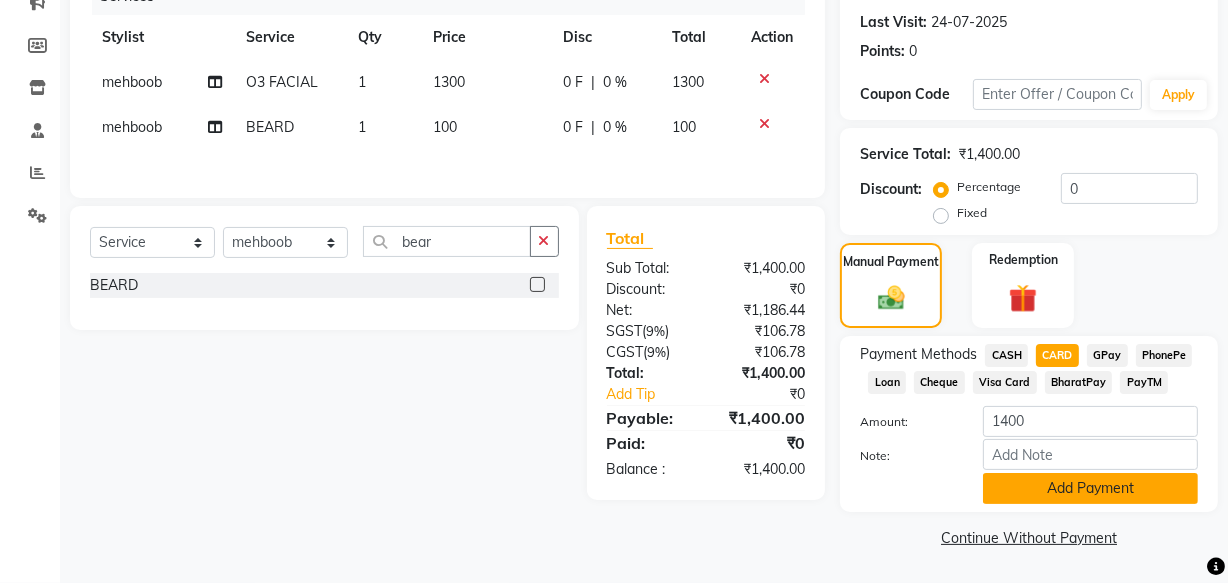 click on "Add Payment" 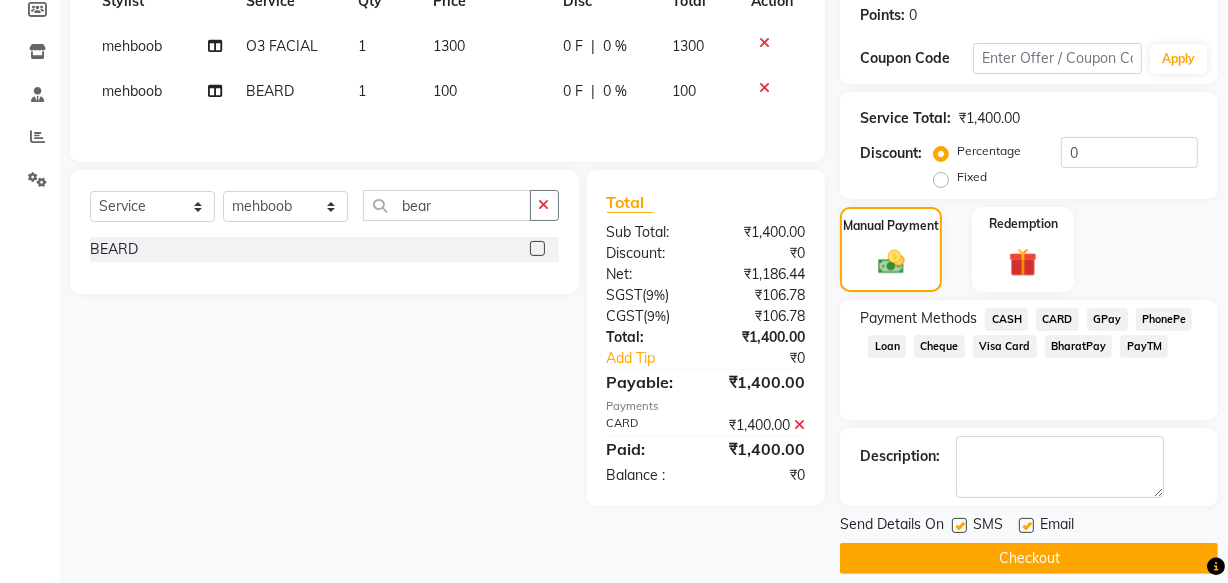 scroll, scrollTop: 326, scrollLeft: 0, axis: vertical 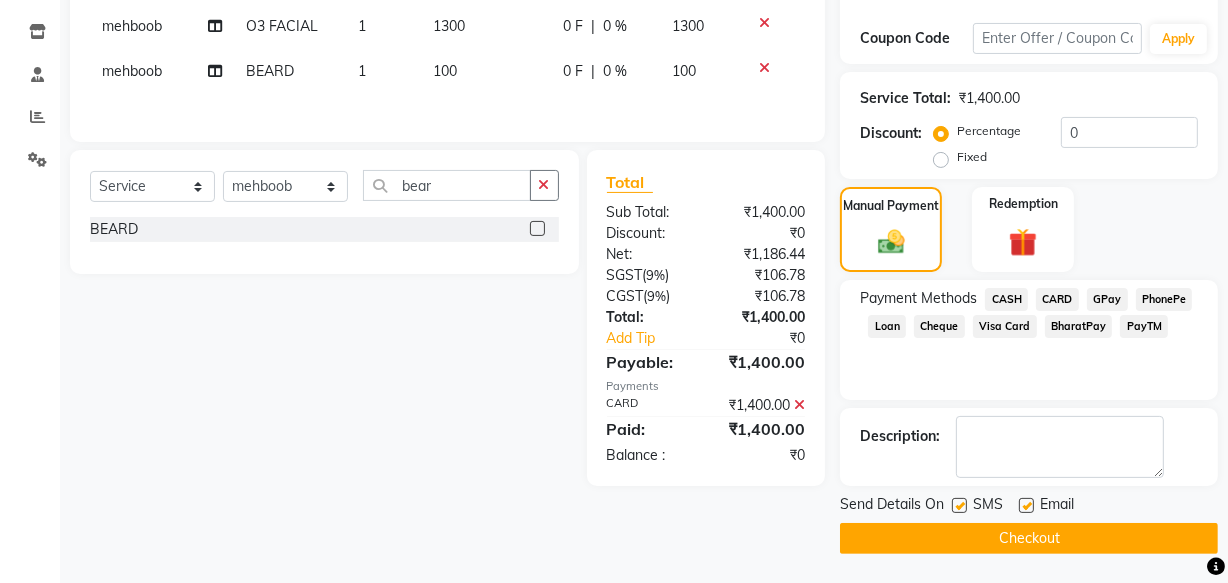 click 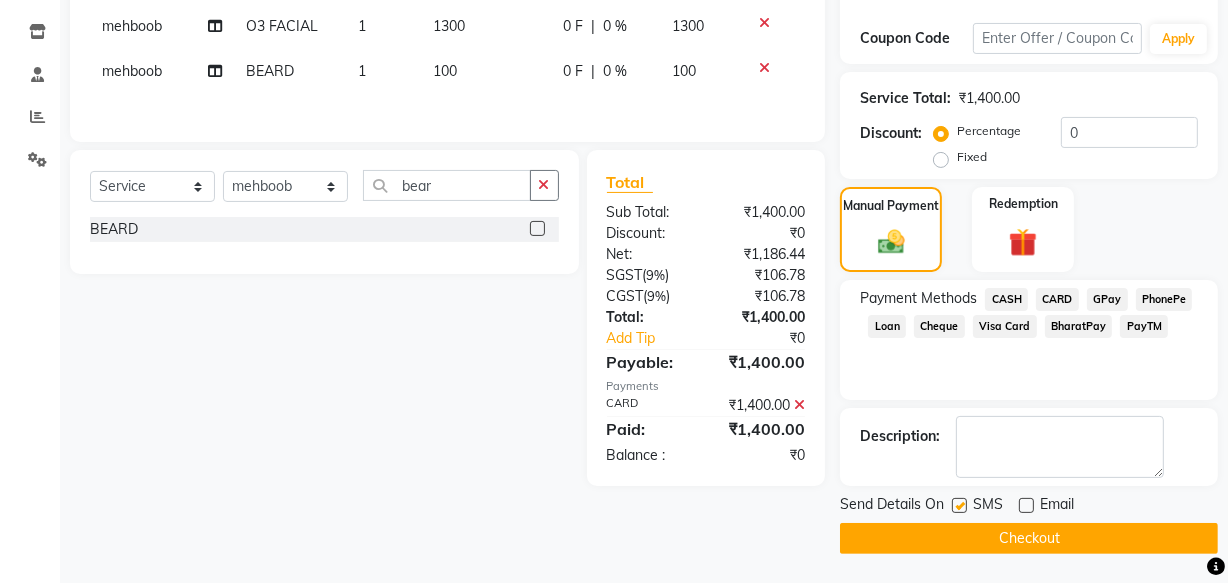 click 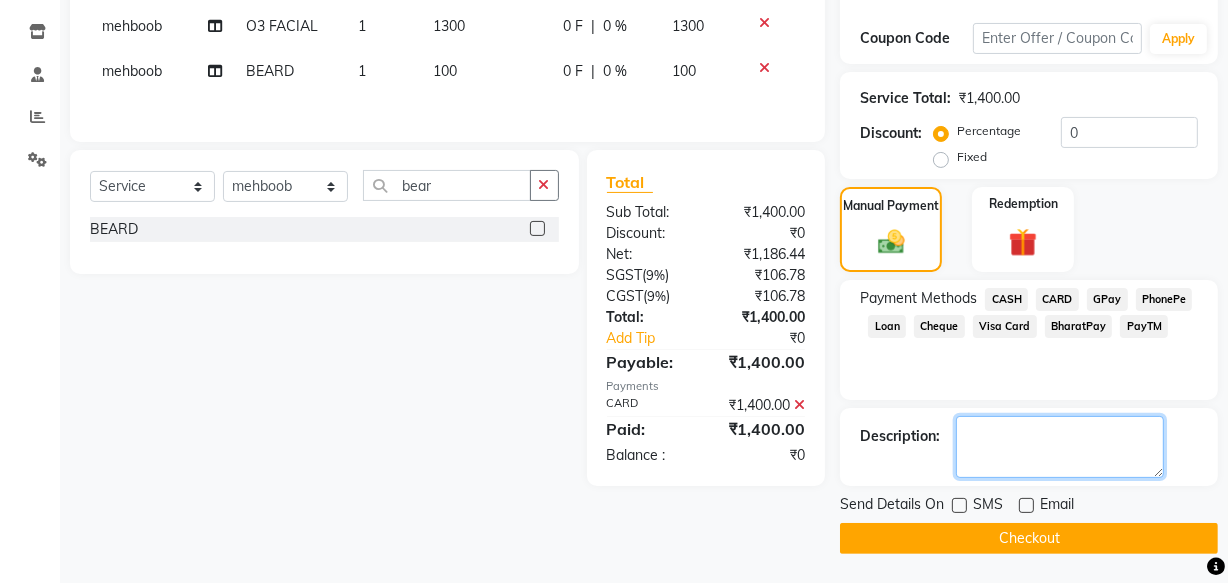 click 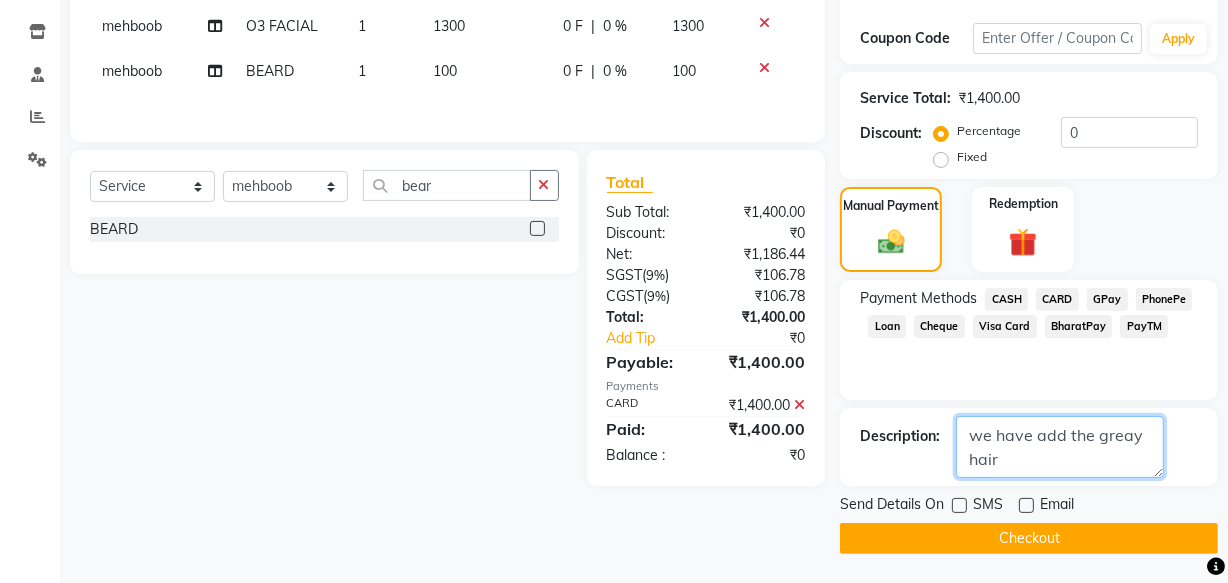 drag, startPoint x: 1127, startPoint y: 454, endPoint x: 1129, endPoint y: 435, distance: 19.104973 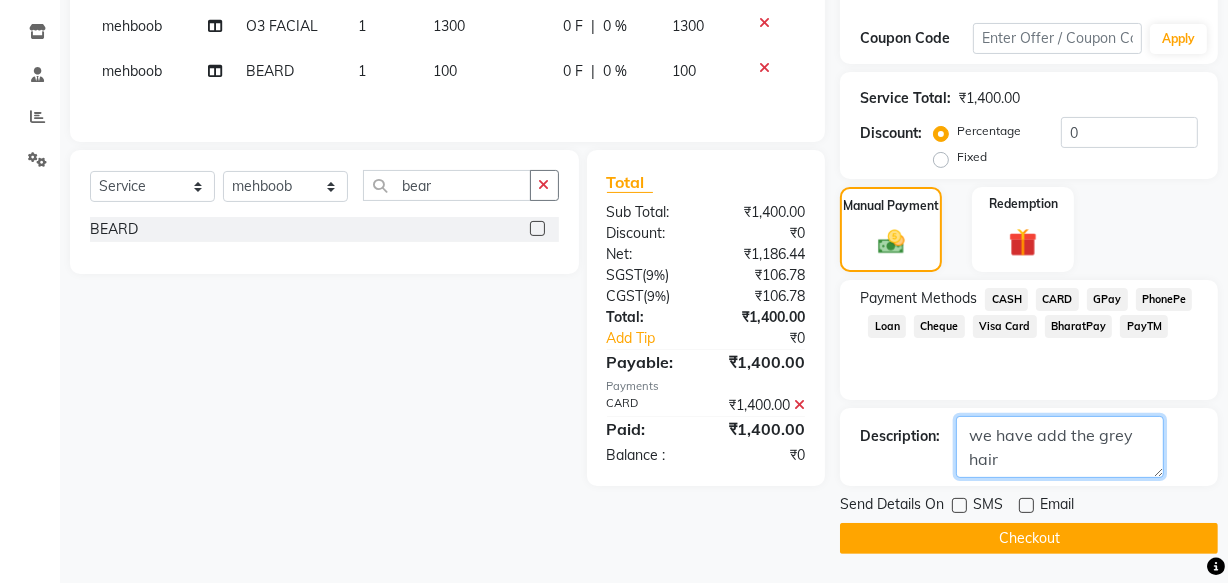 click 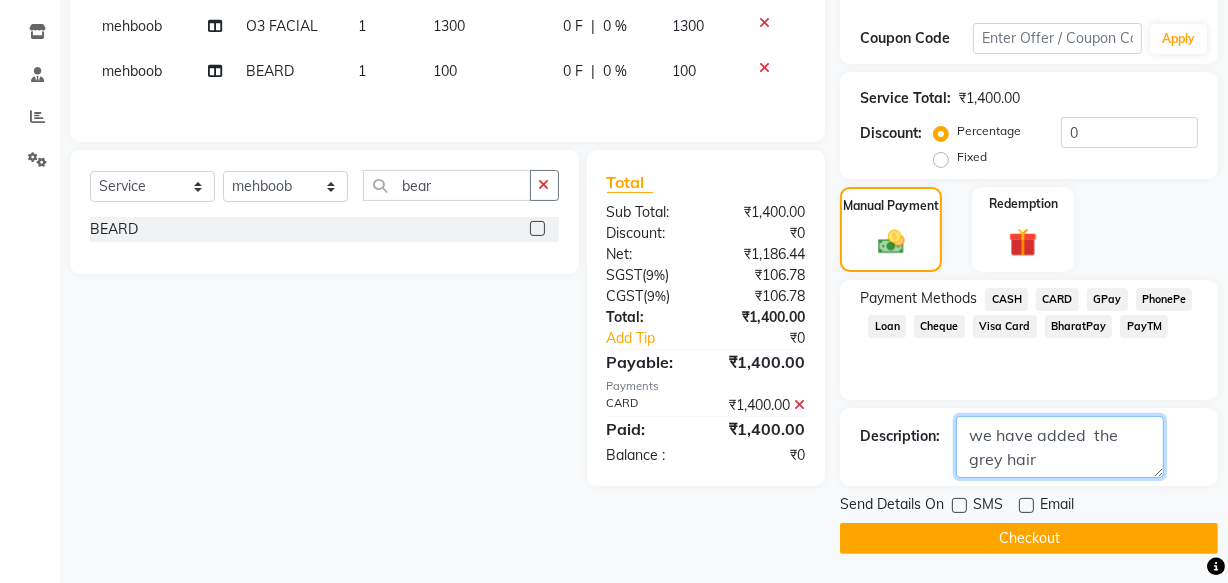 click 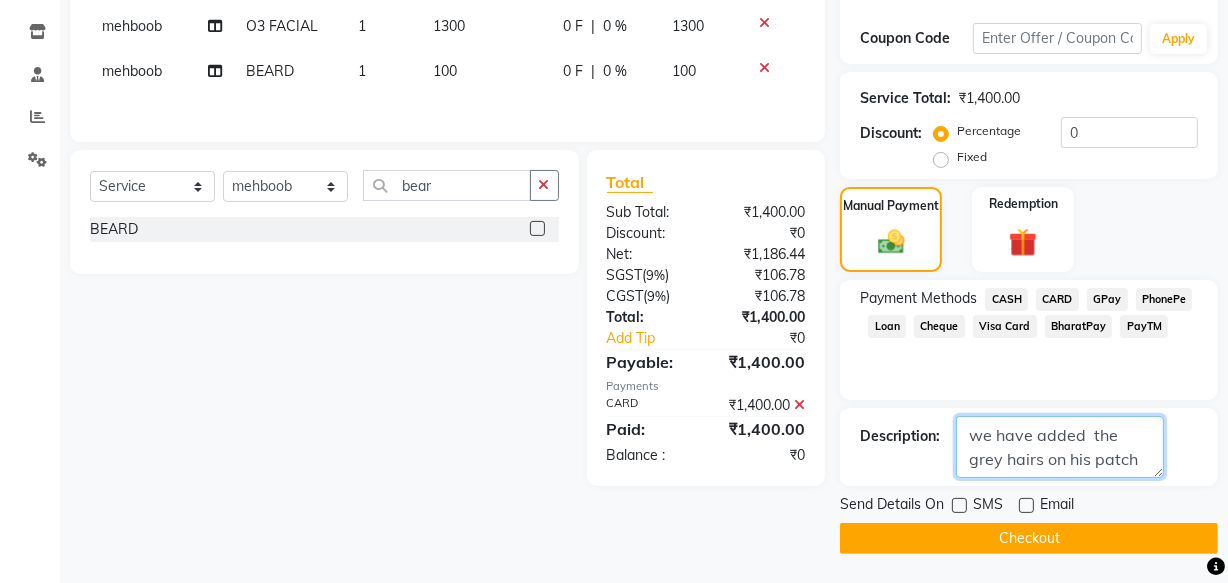 type on "we have added  the grey hairs on his patch" 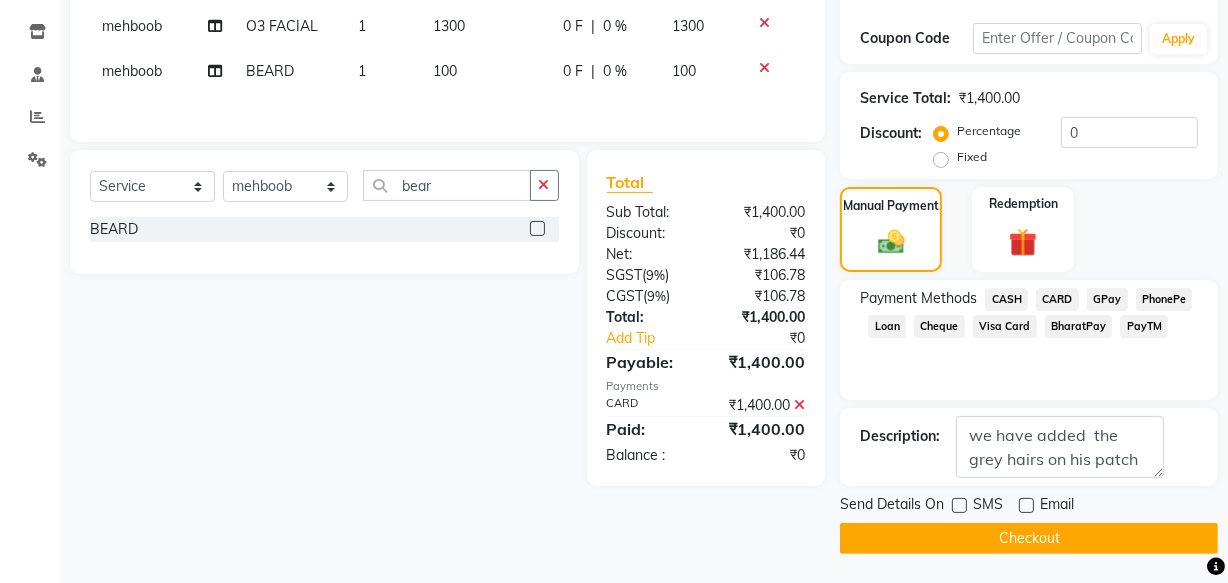 click on "Checkout" 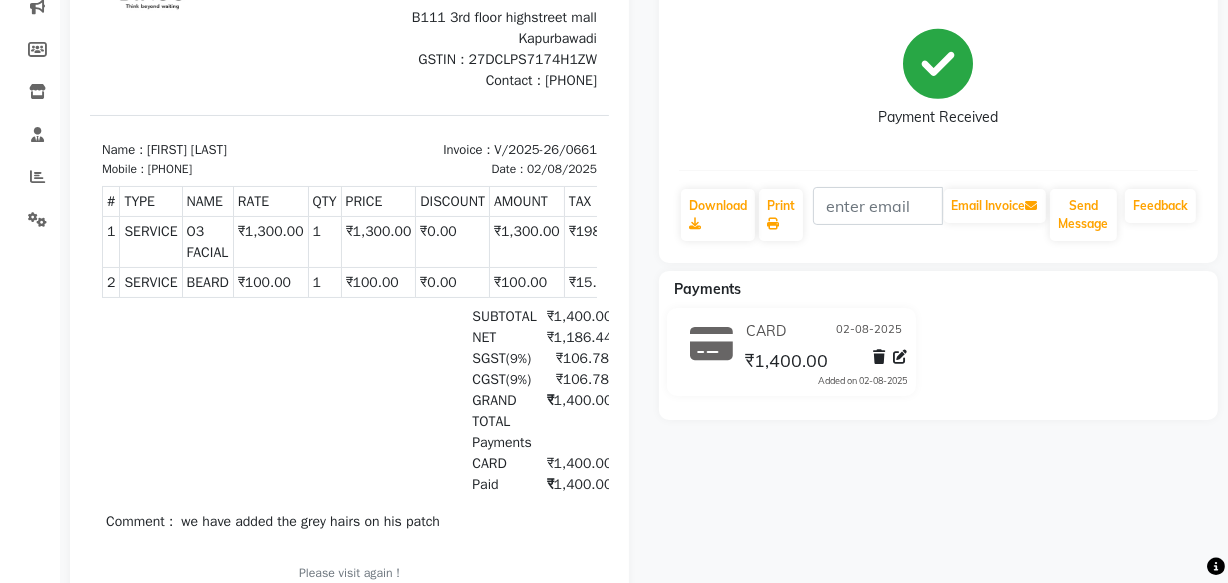 scroll, scrollTop: 0, scrollLeft: 0, axis: both 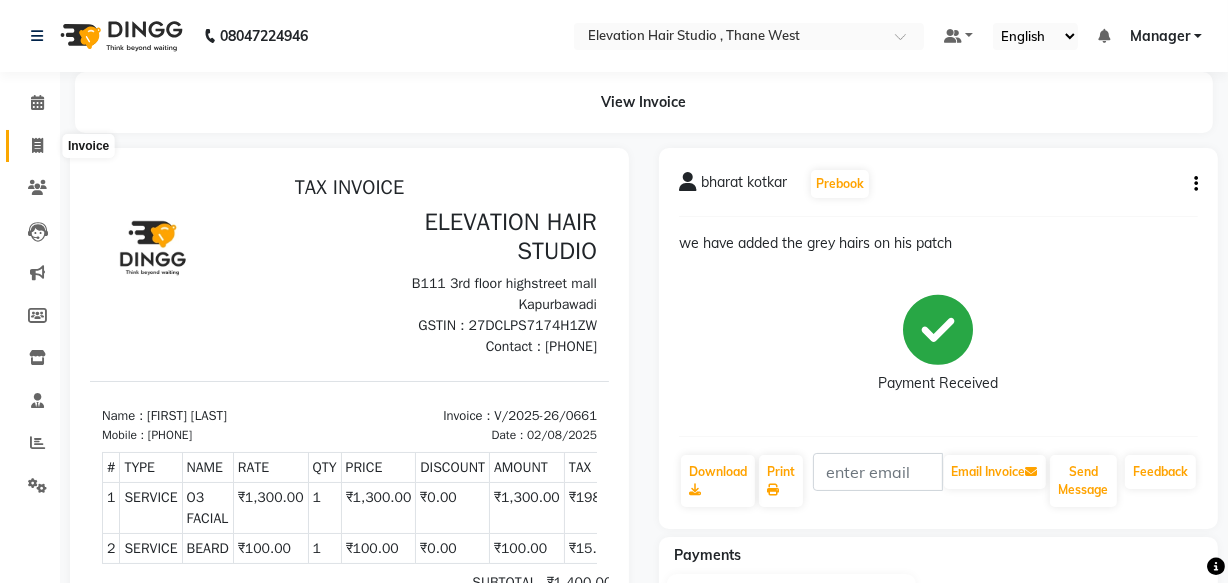 click 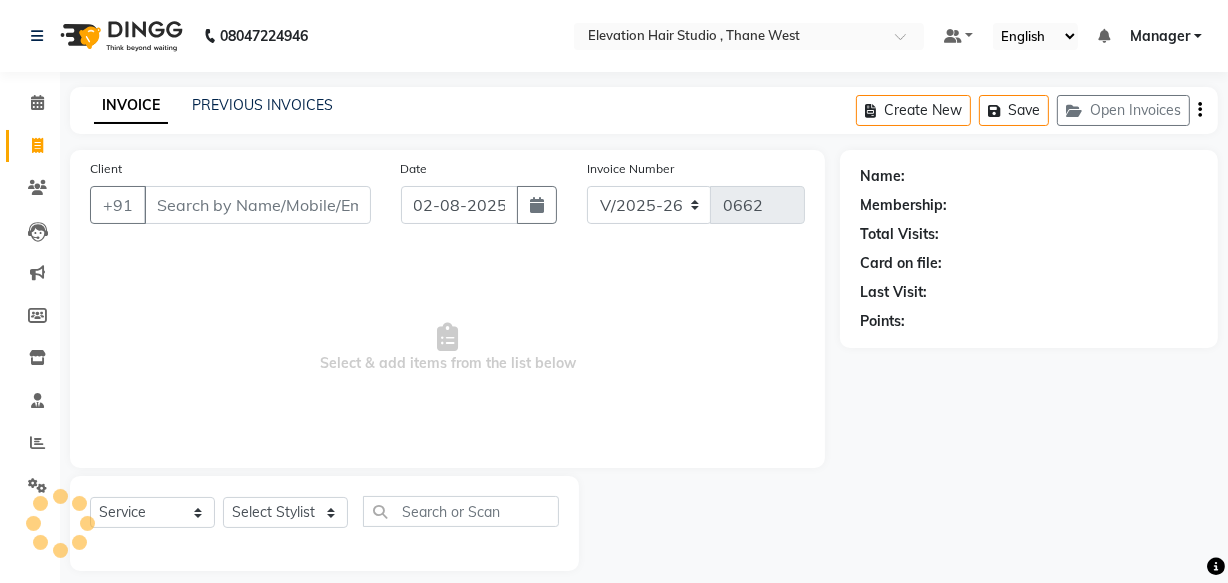 scroll, scrollTop: 19, scrollLeft: 0, axis: vertical 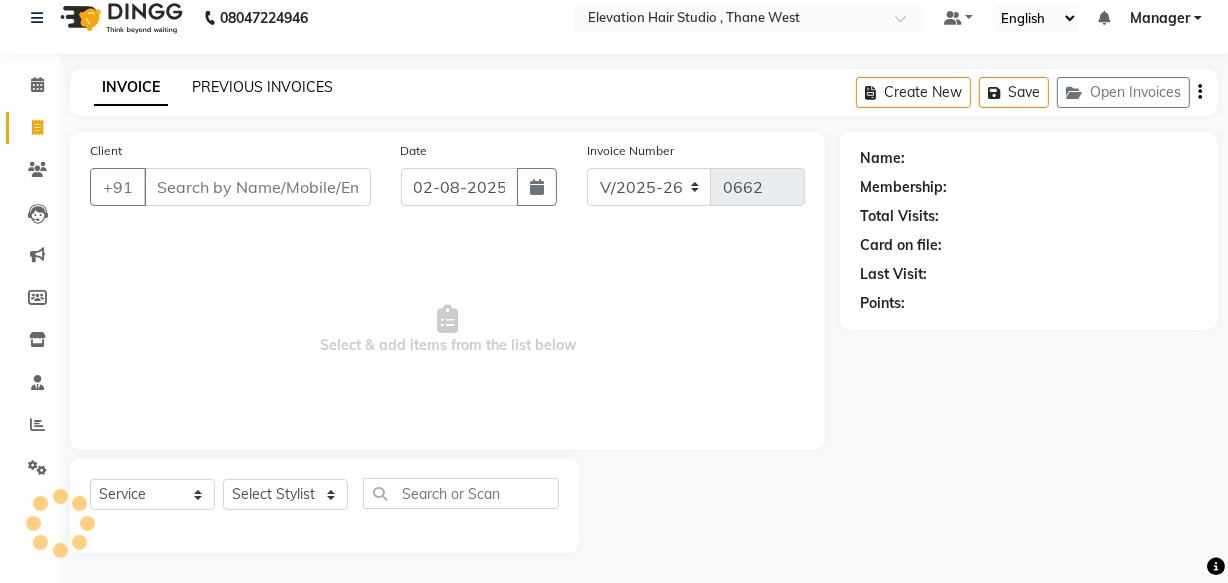 click on "PREVIOUS INVOICES" 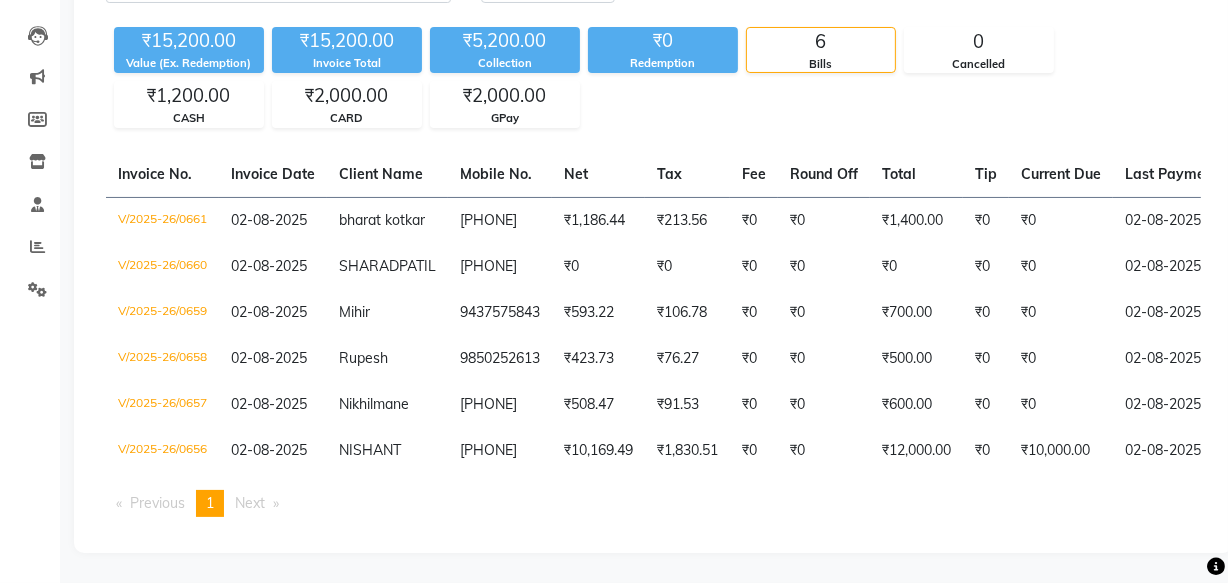 scroll, scrollTop: 250, scrollLeft: 0, axis: vertical 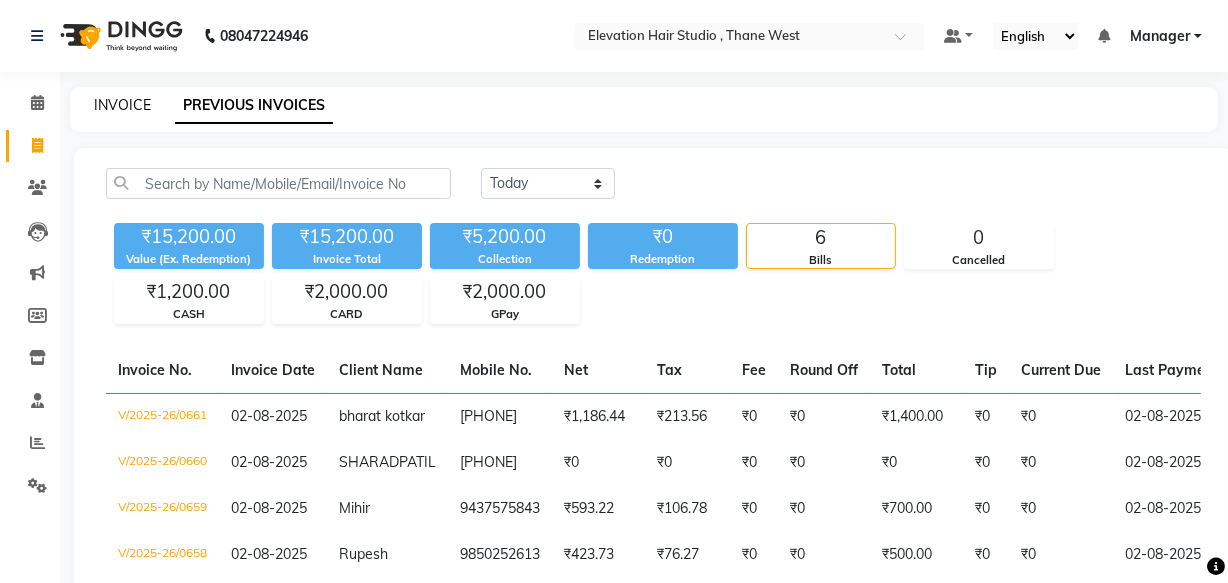 click on "INVOICE" 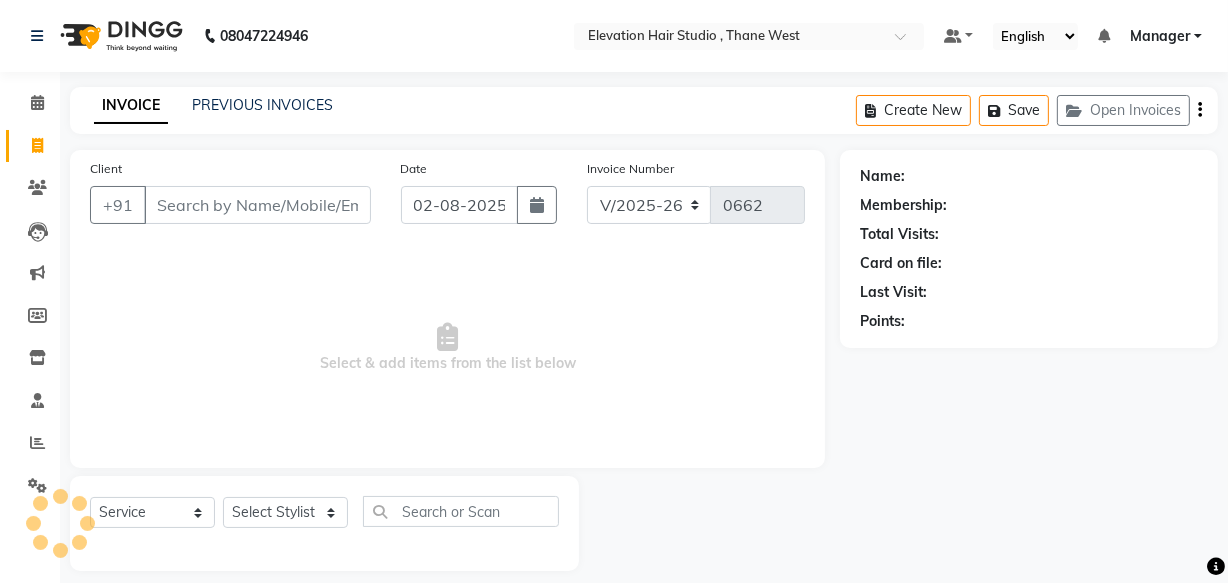 scroll, scrollTop: 19, scrollLeft: 0, axis: vertical 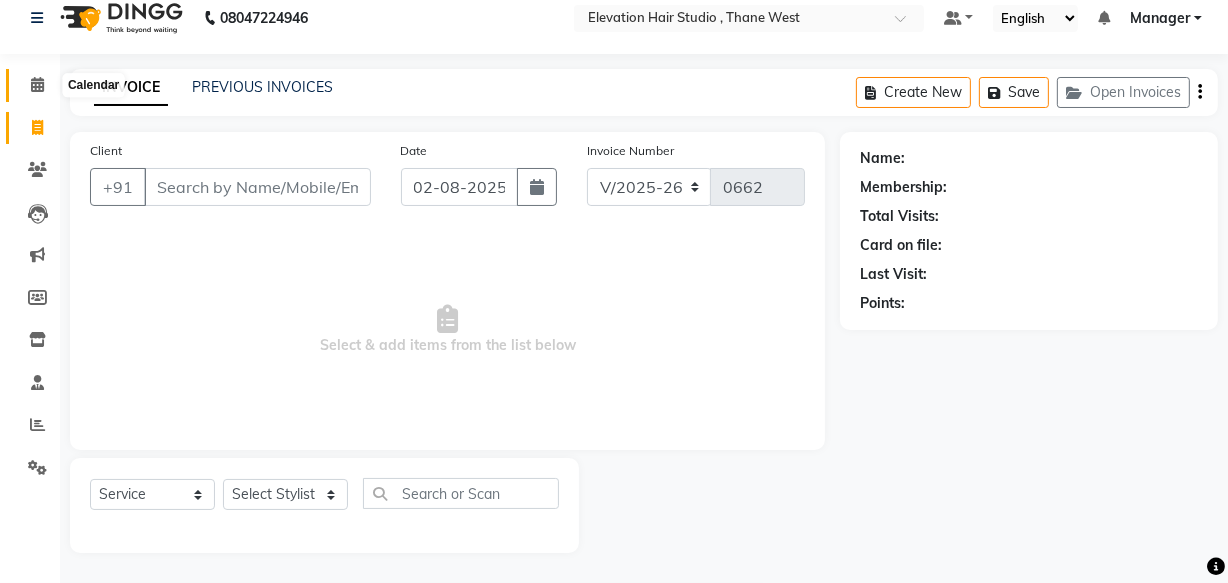 click 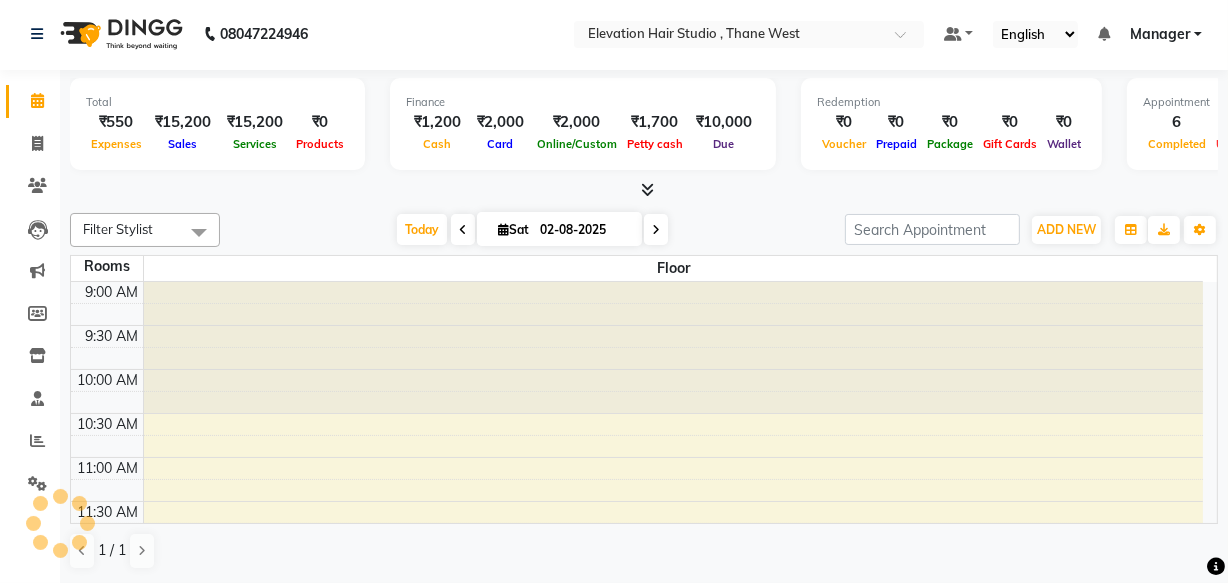 scroll, scrollTop: 0, scrollLeft: 0, axis: both 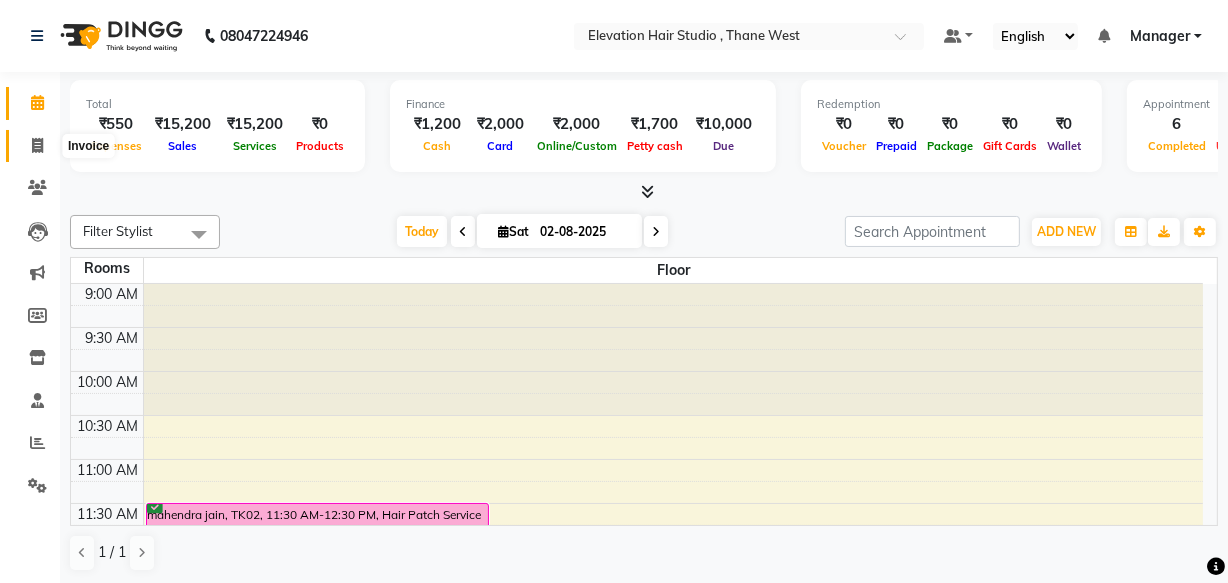 click 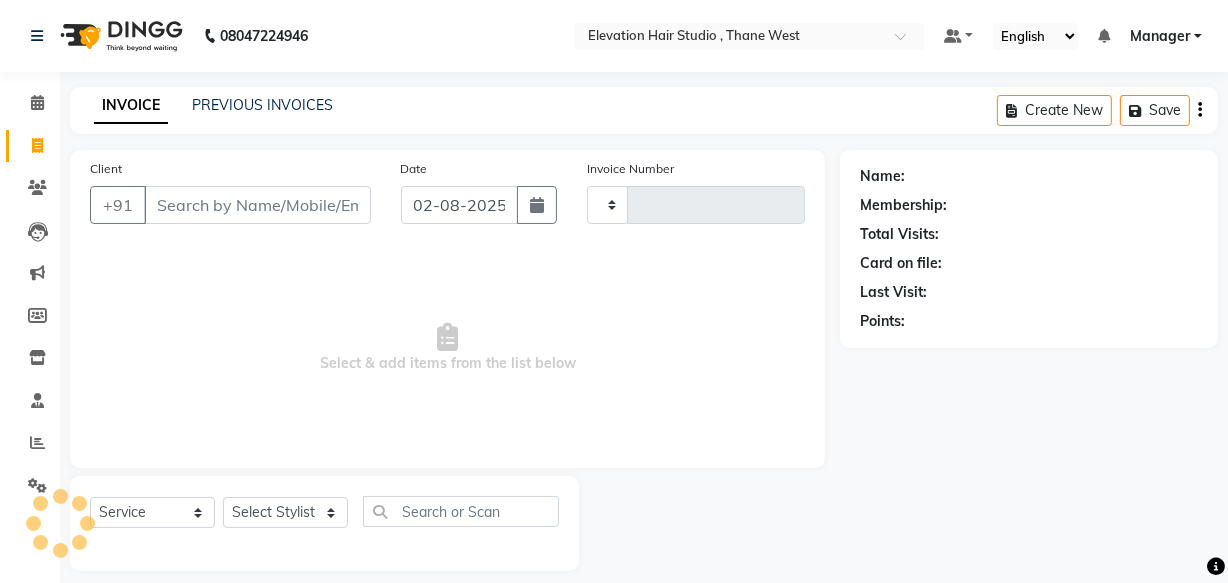 type on "0662" 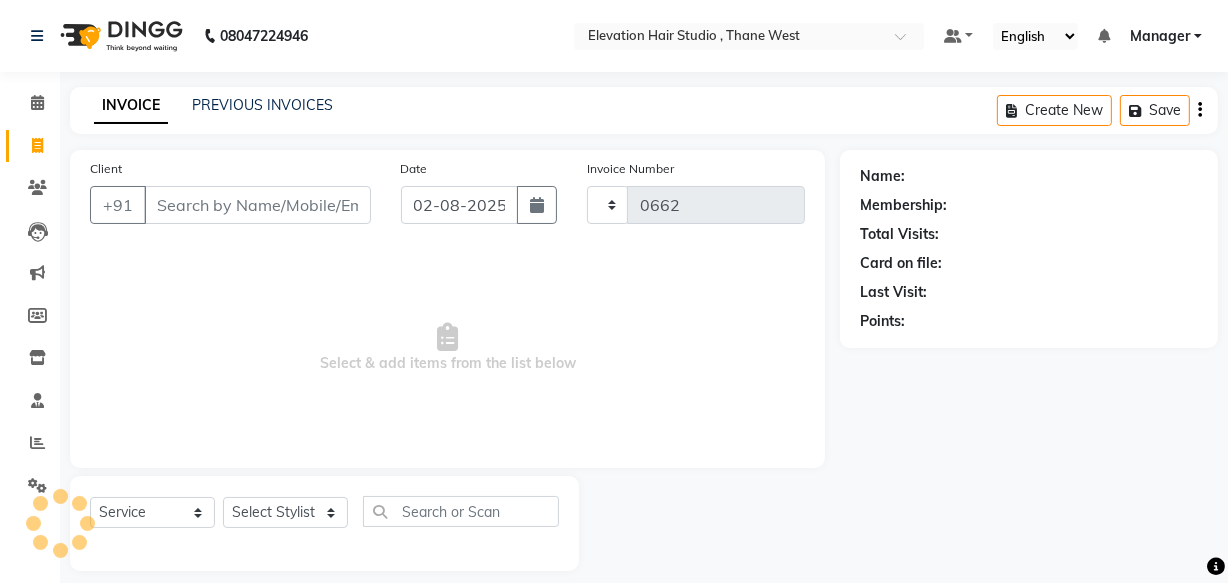 select on "6886" 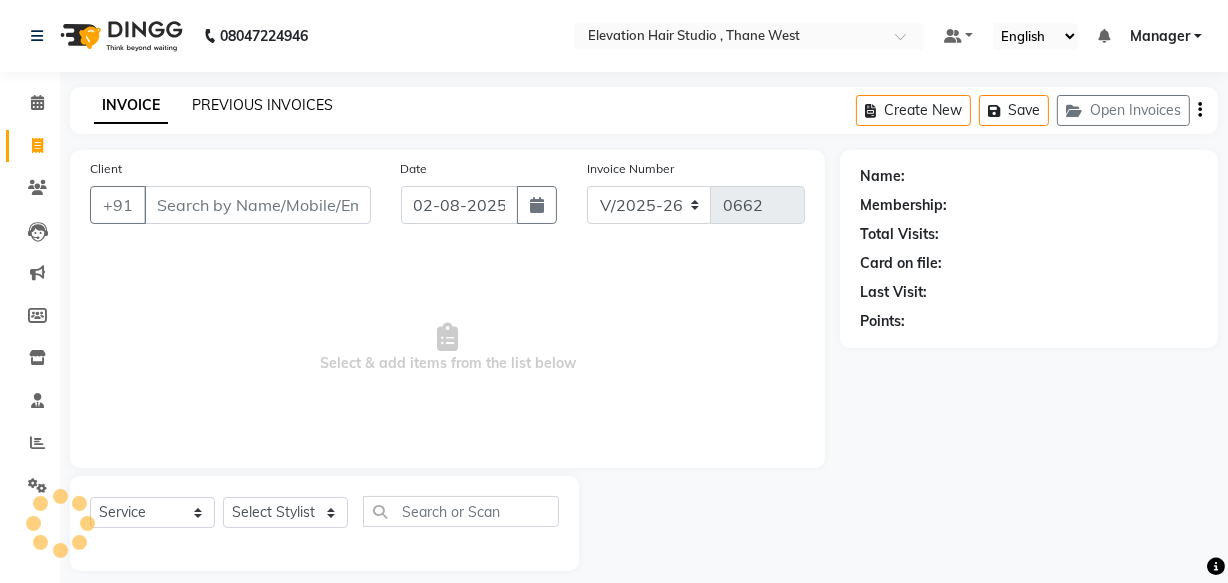 click on "PREVIOUS INVOICES" 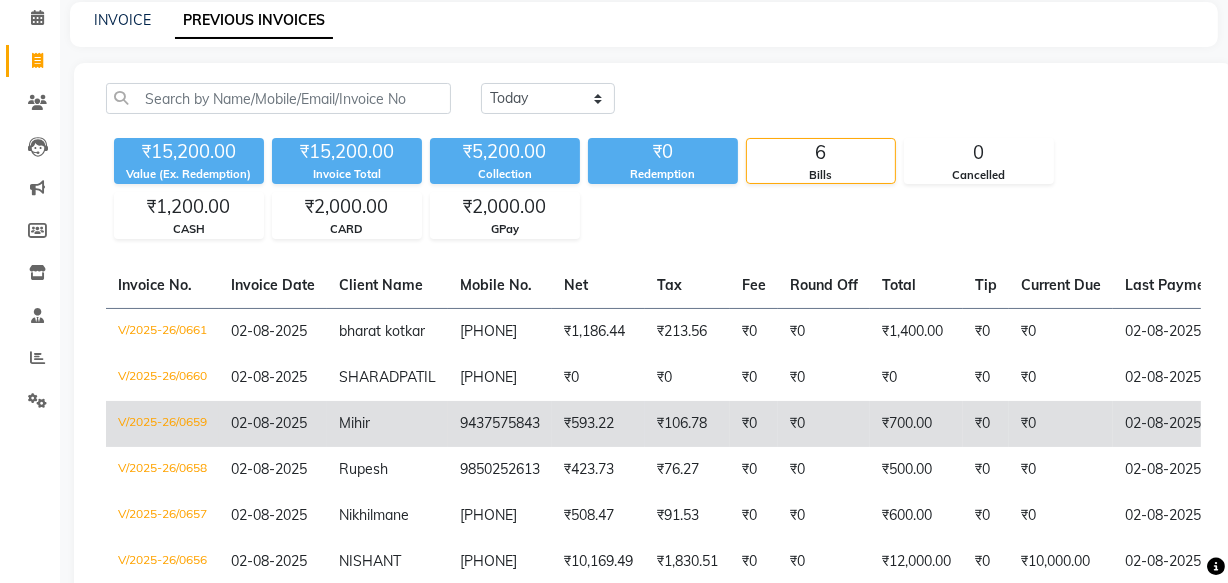 scroll, scrollTop: 0, scrollLeft: 0, axis: both 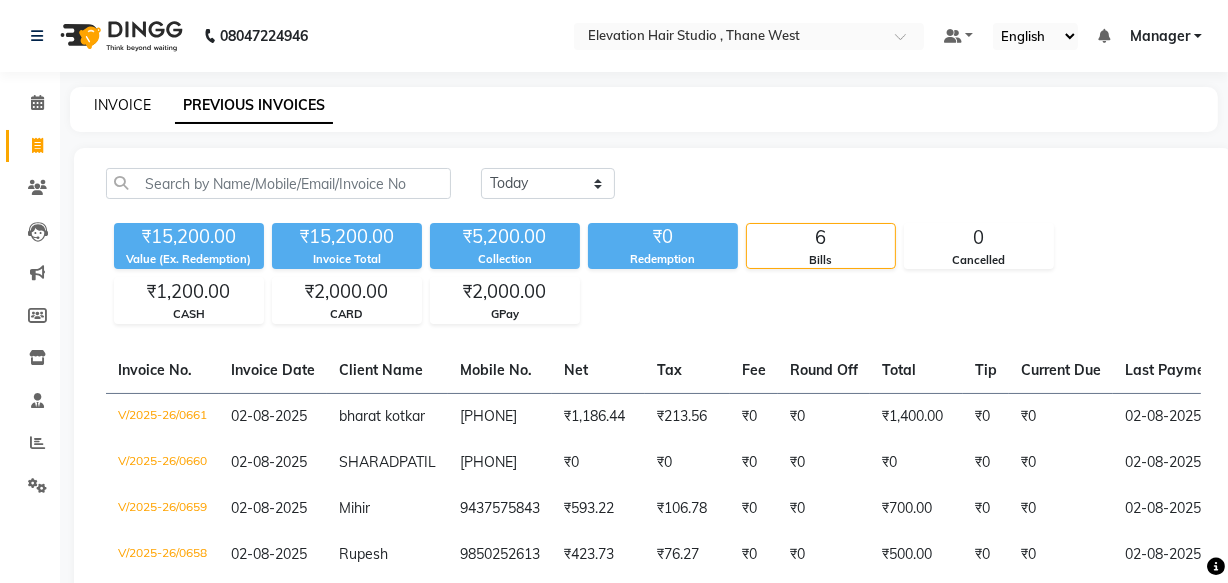 click on "INVOICE" 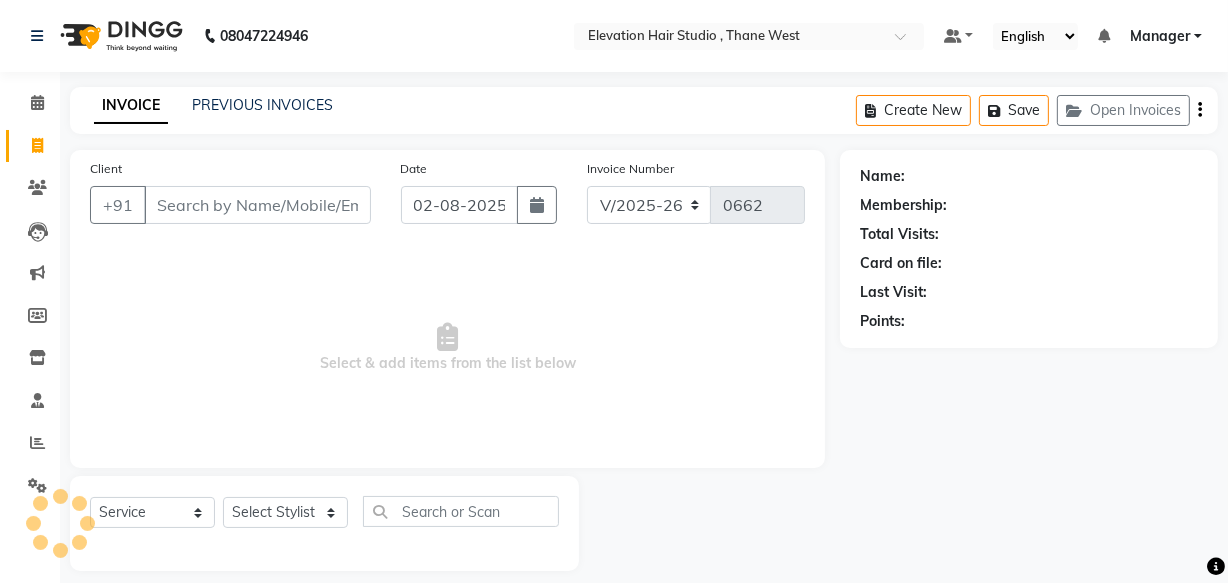 scroll, scrollTop: 19, scrollLeft: 0, axis: vertical 